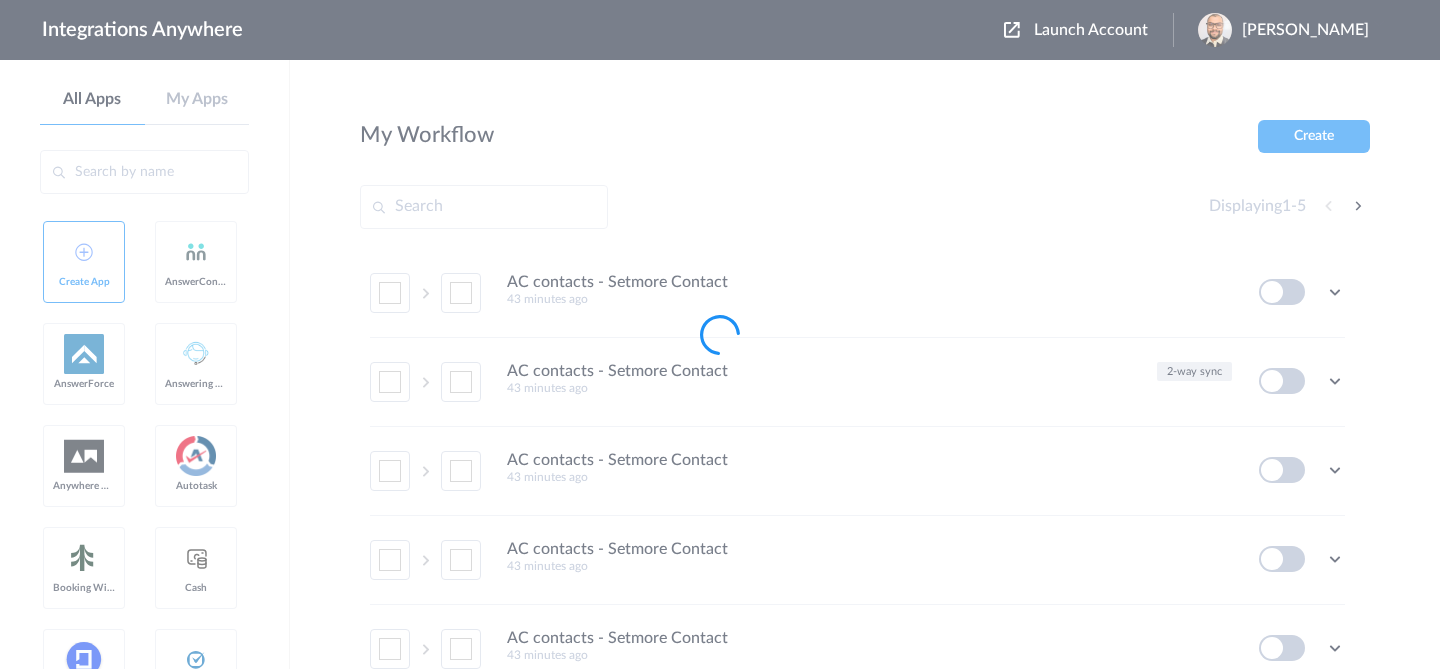 scroll, scrollTop: 0, scrollLeft: 0, axis: both 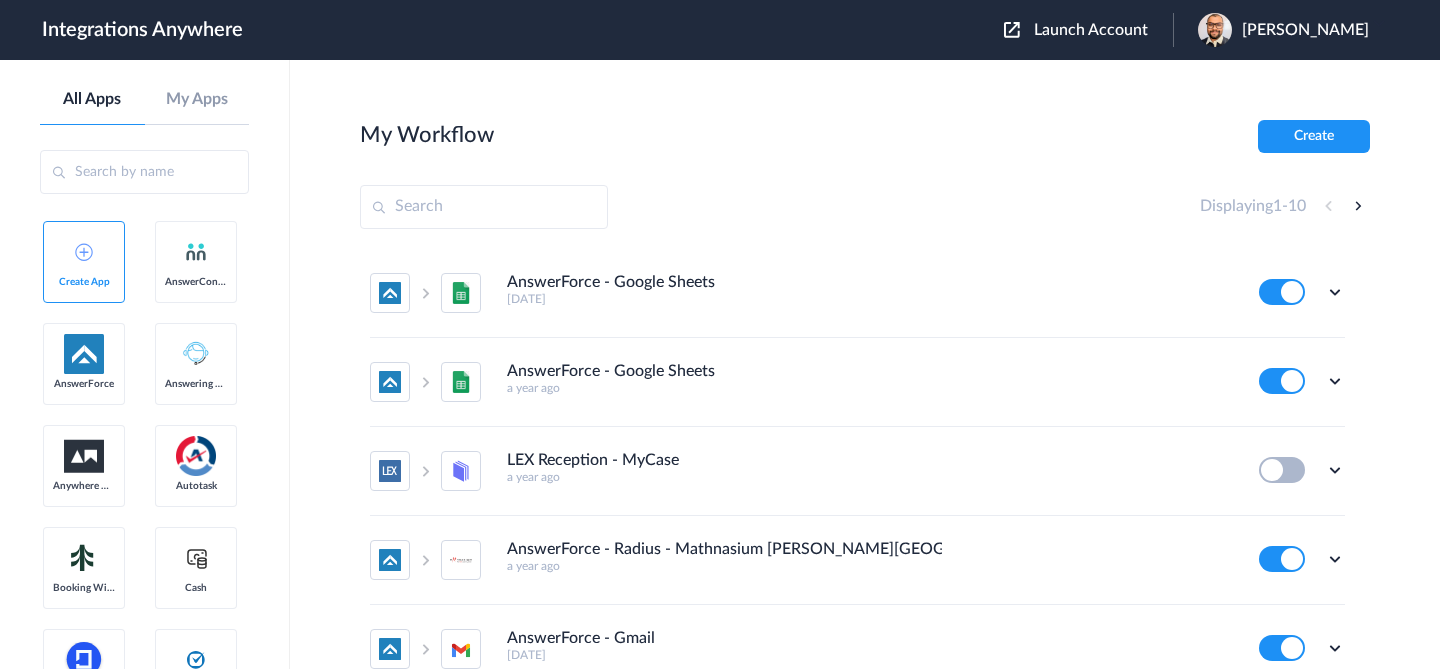 click at bounding box center (484, 207) 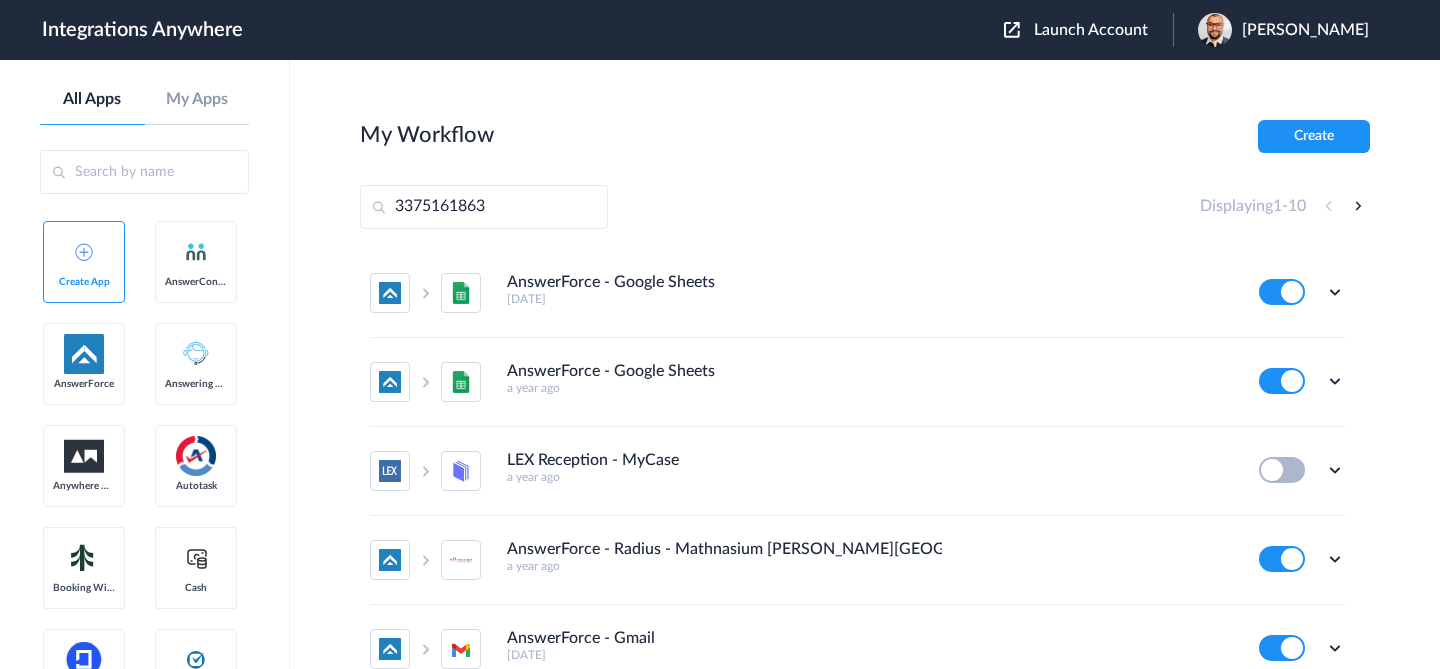 type on "3375161863" 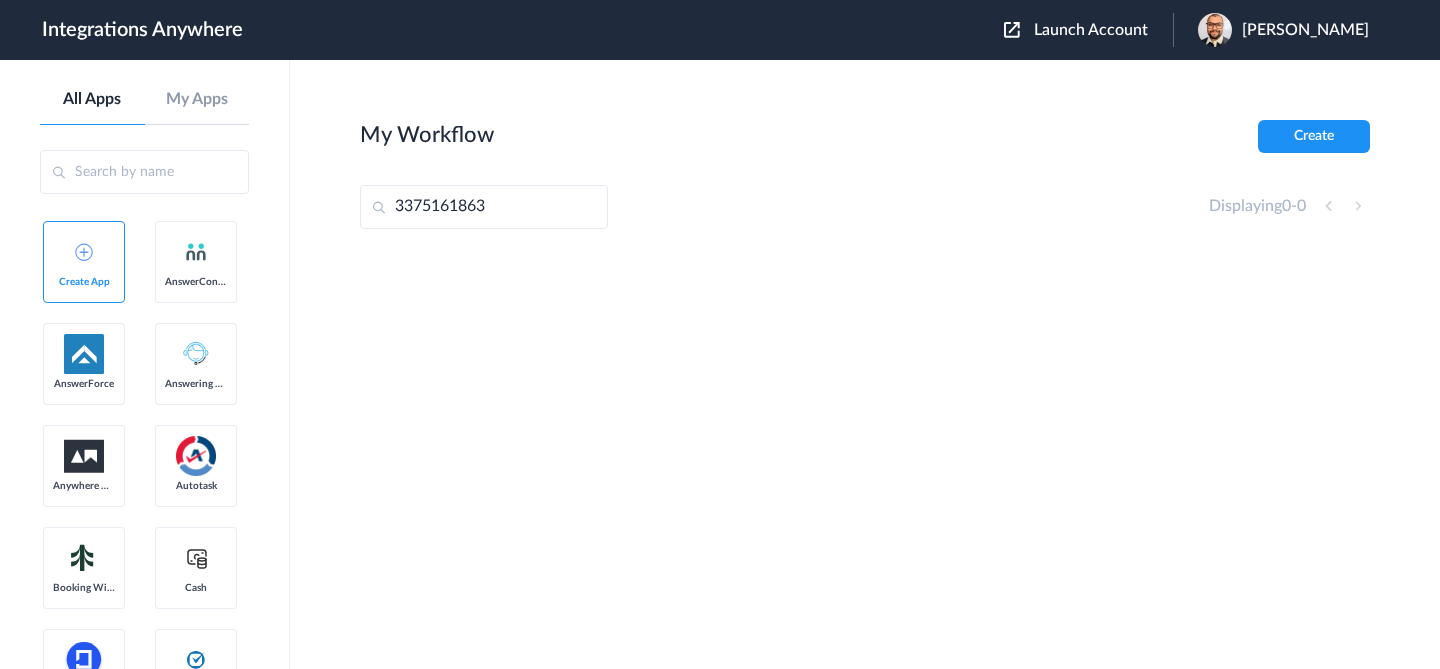 click on "3375161863" at bounding box center [484, 207] 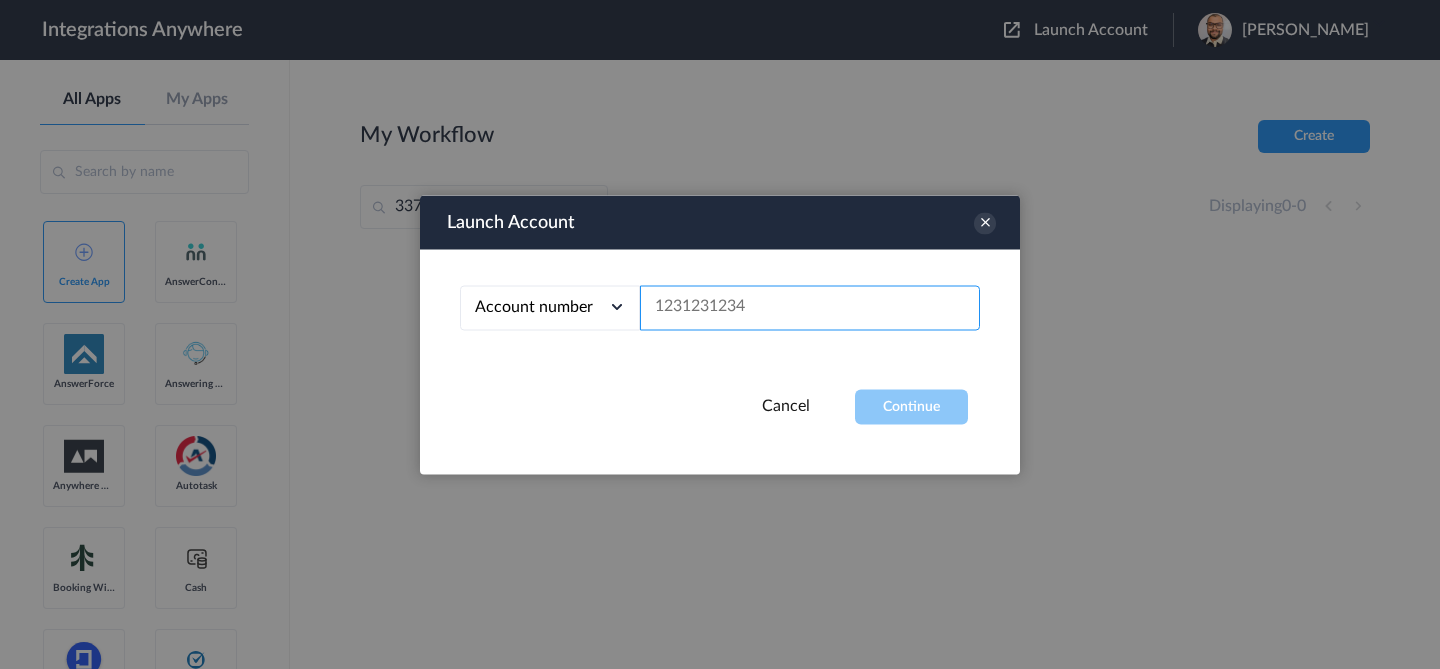 click at bounding box center (810, 307) 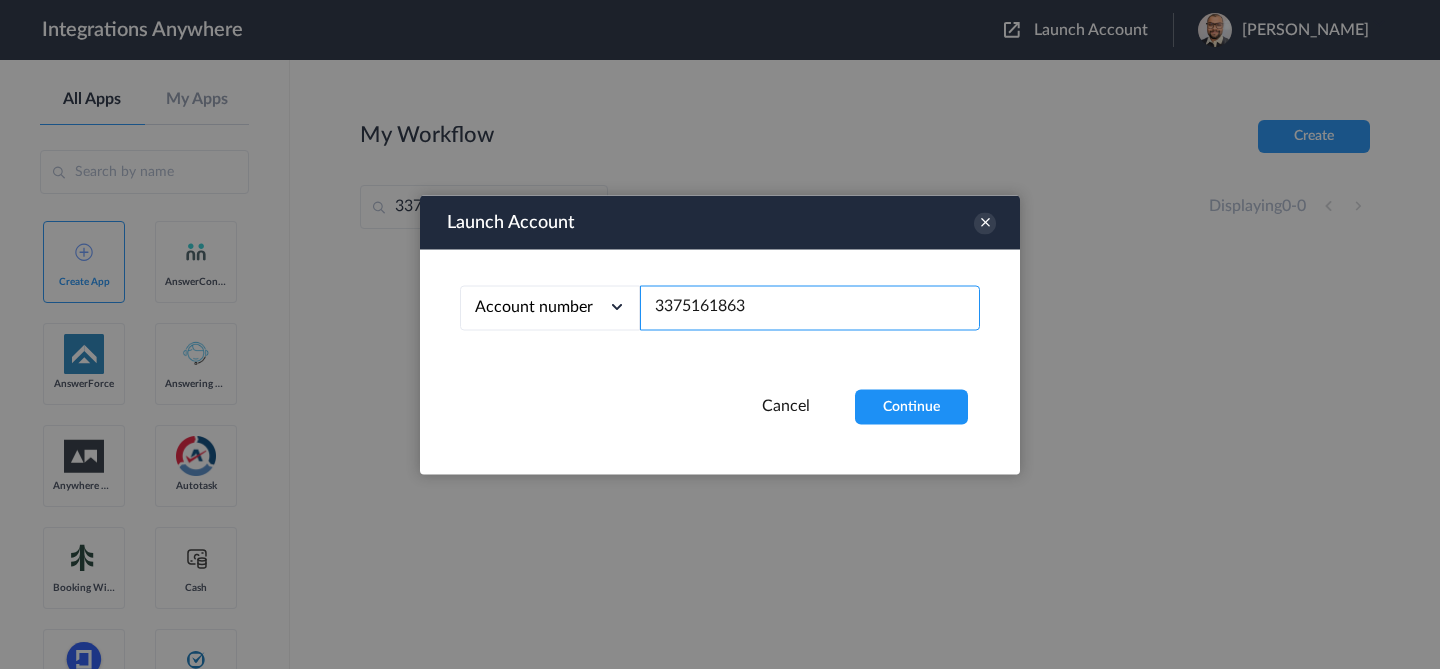 type on "3375161863" 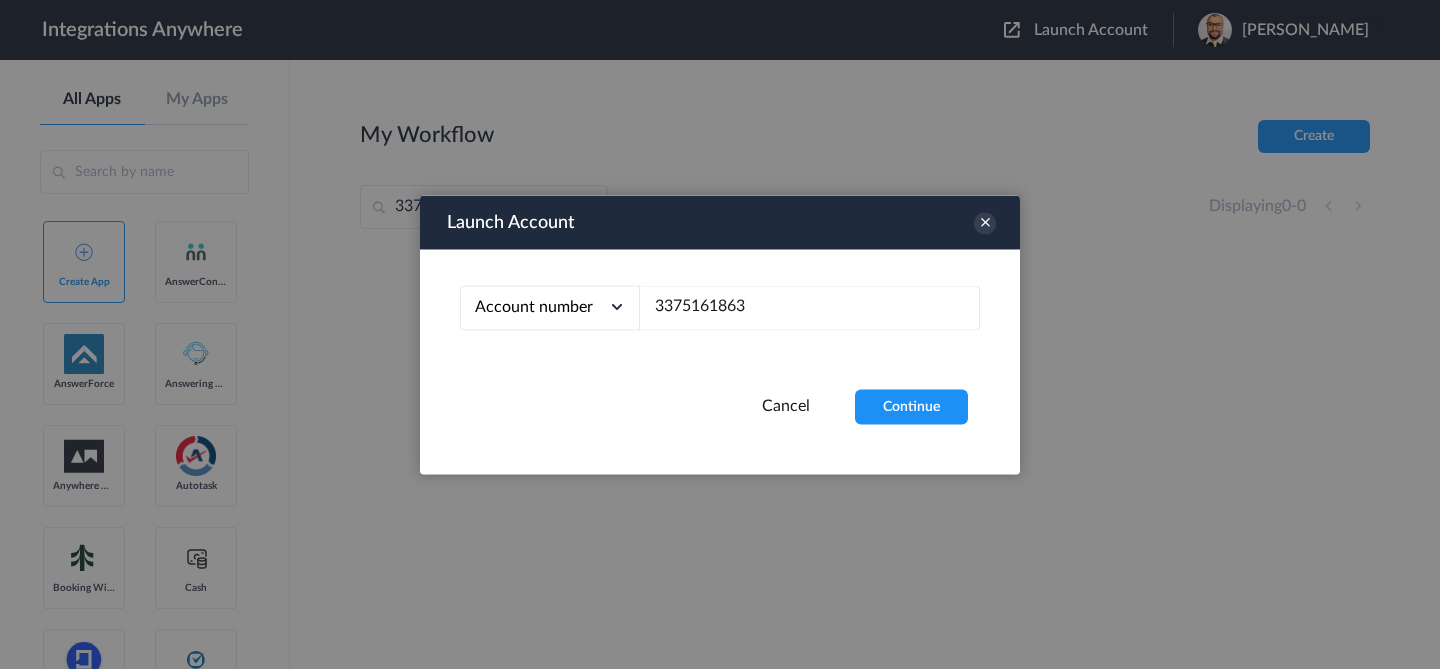 click on "Launch Account
Account number
Account number
Email address
3375161863
Cancel
Continue" at bounding box center (720, 334) 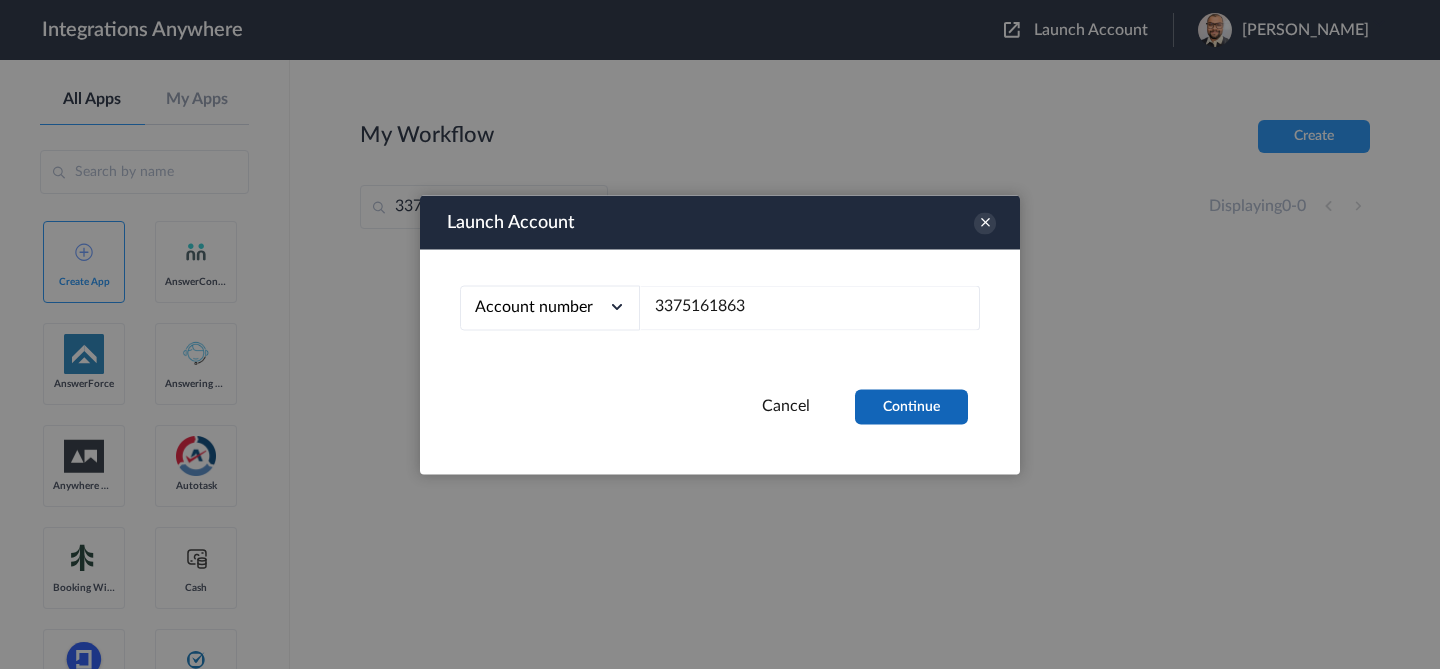 click on "Continue" at bounding box center (911, 406) 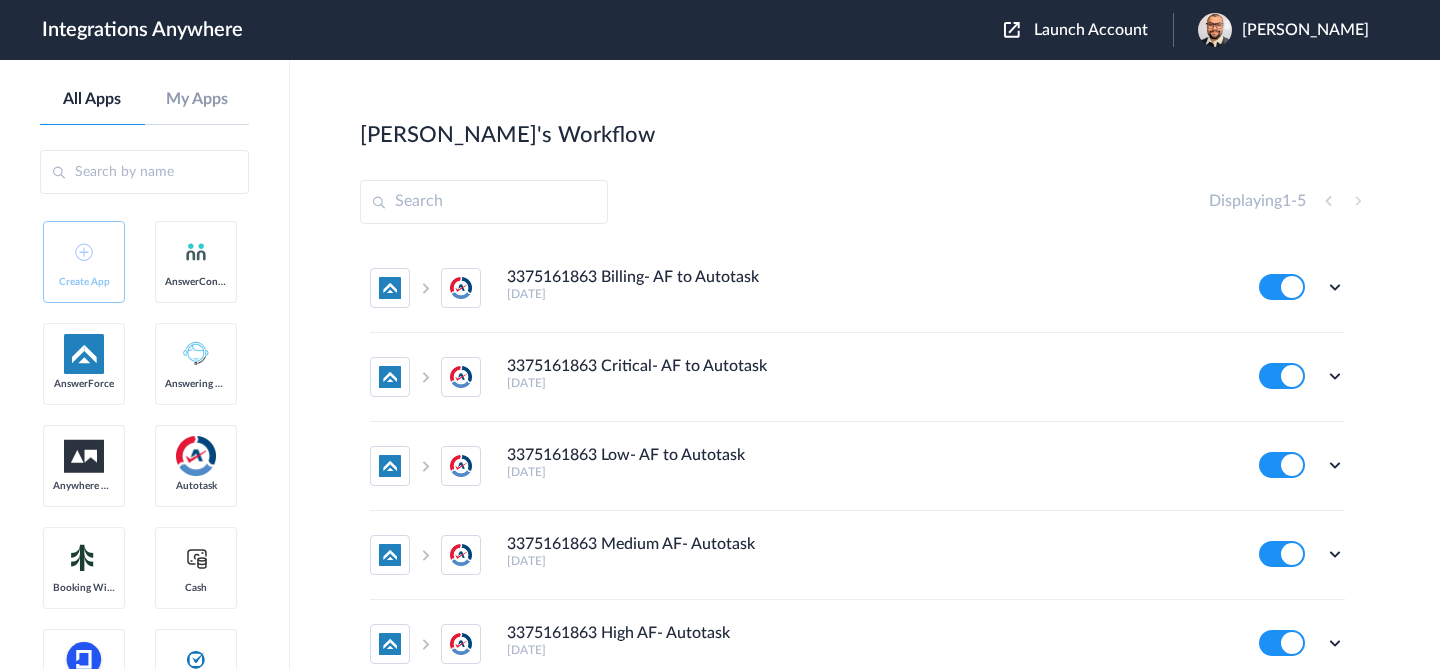 scroll, scrollTop: 101, scrollLeft: 0, axis: vertical 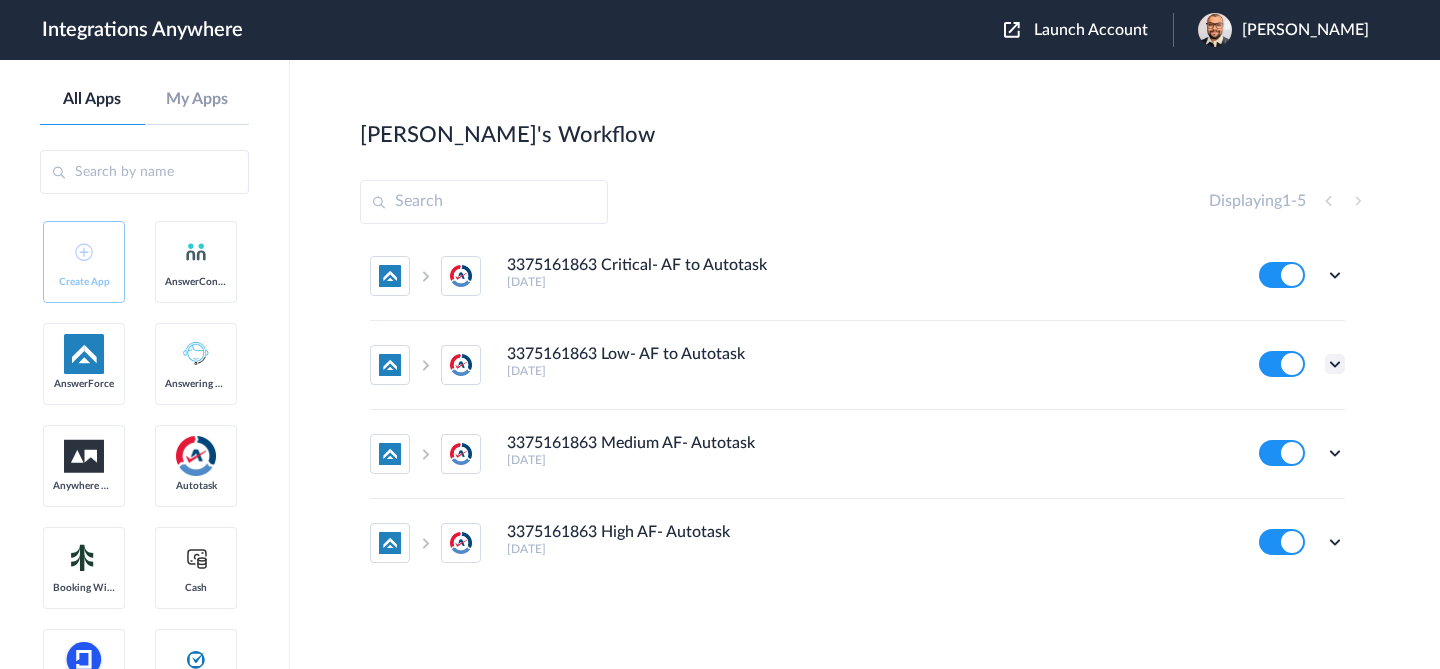 click at bounding box center (1335, 364) 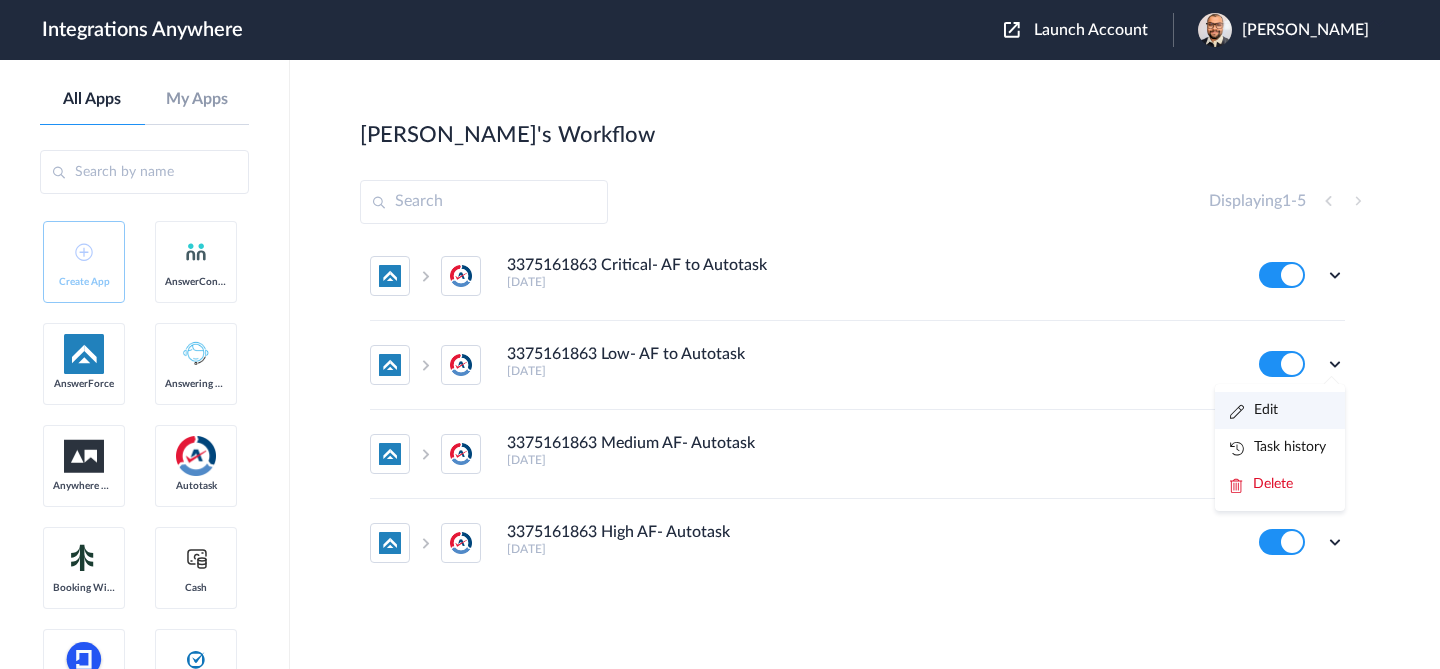 click on "Edit" at bounding box center [1280, 410] 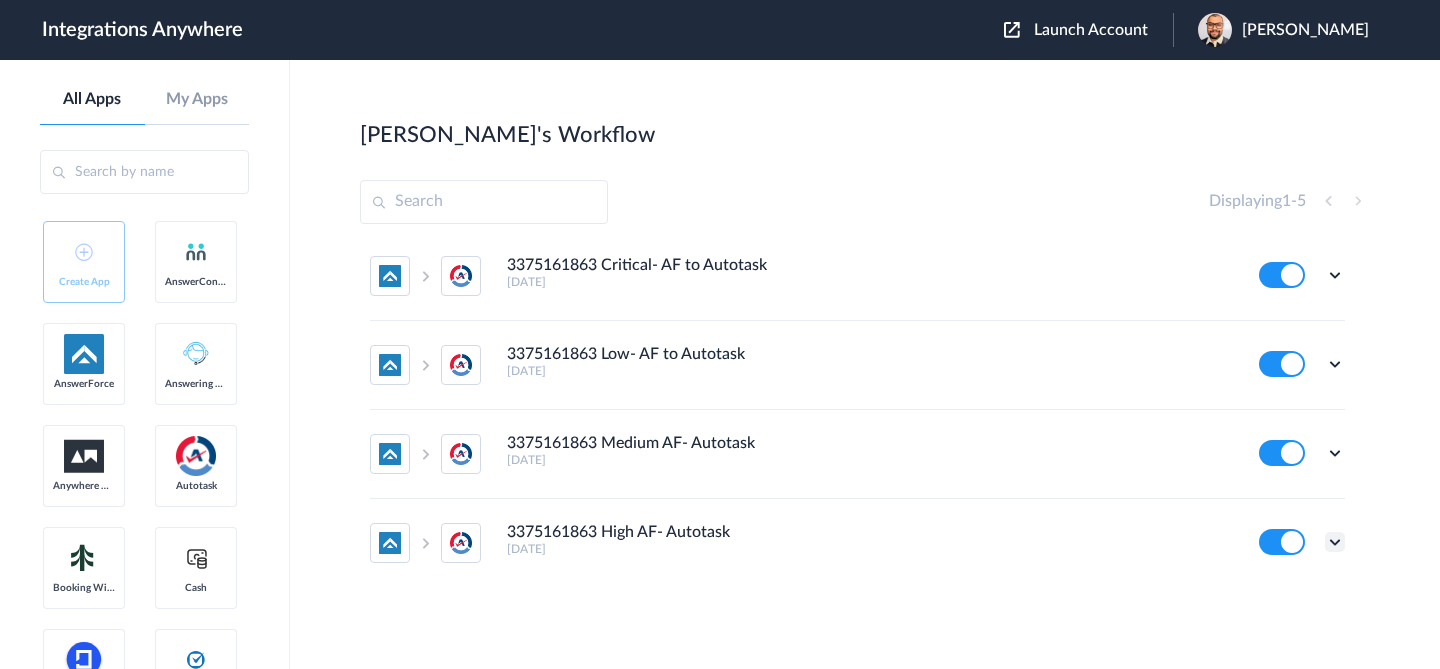 click at bounding box center (1335, 542) 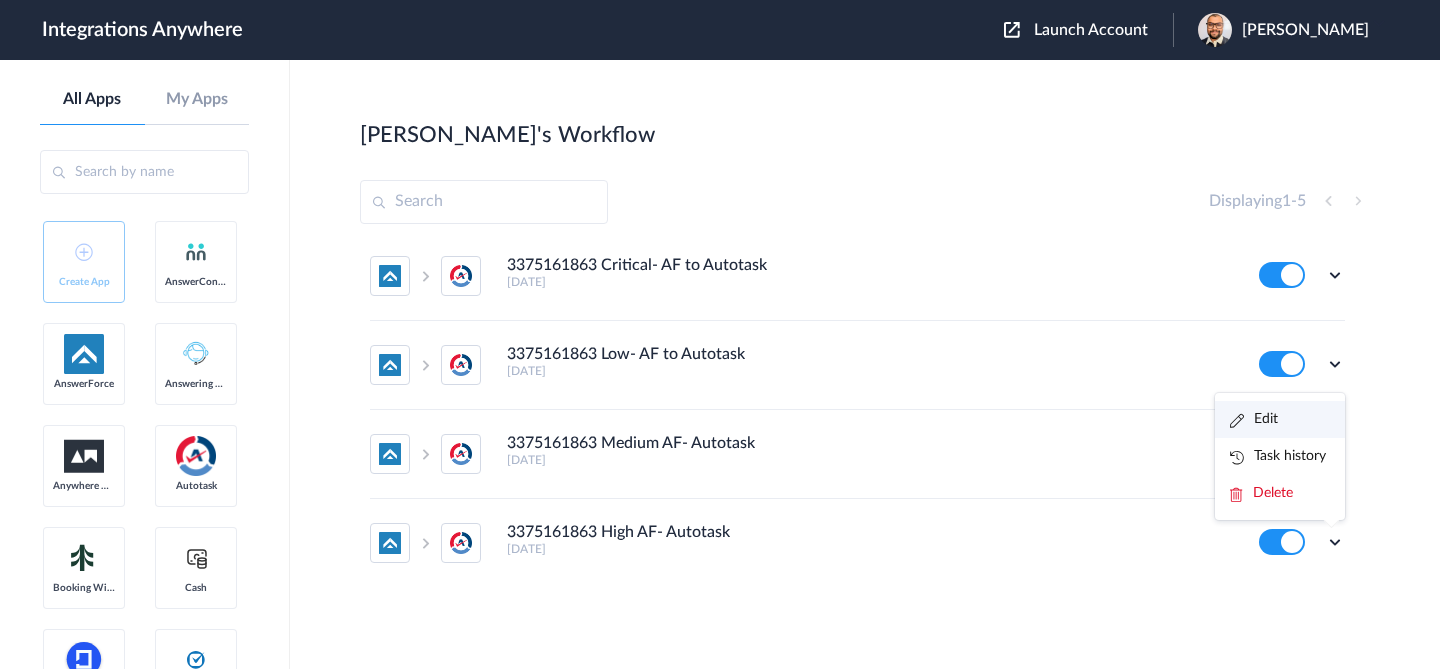 click on "Edit" at bounding box center (1280, 419) 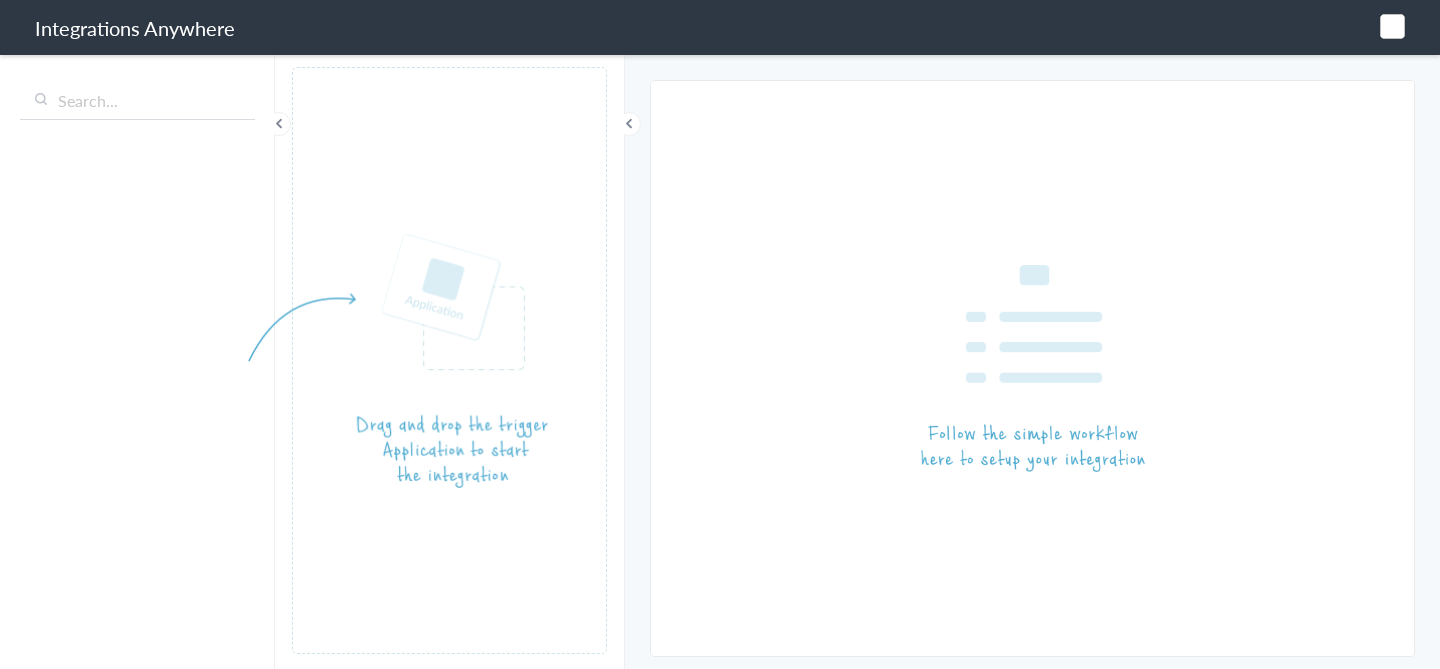 scroll, scrollTop: 0, scrollLeft: 0, axis: both 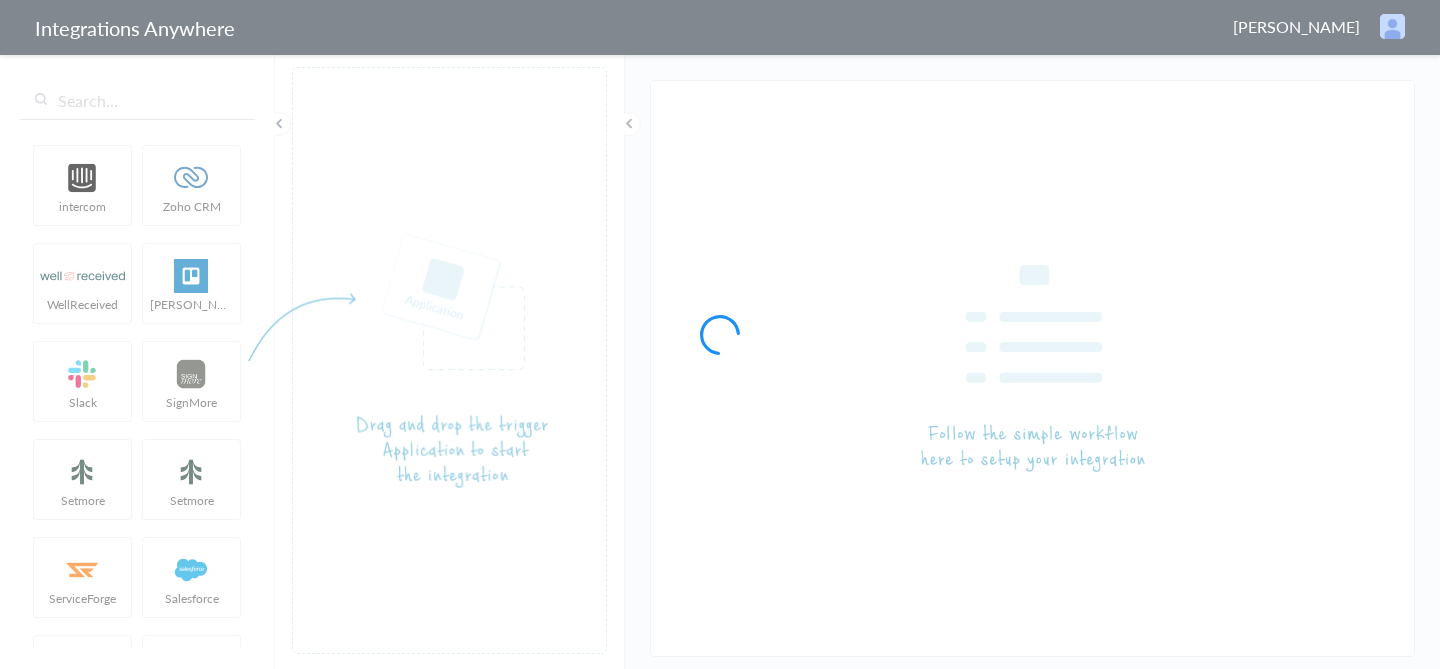 type on "3375161863 Low- AF to Autotask" 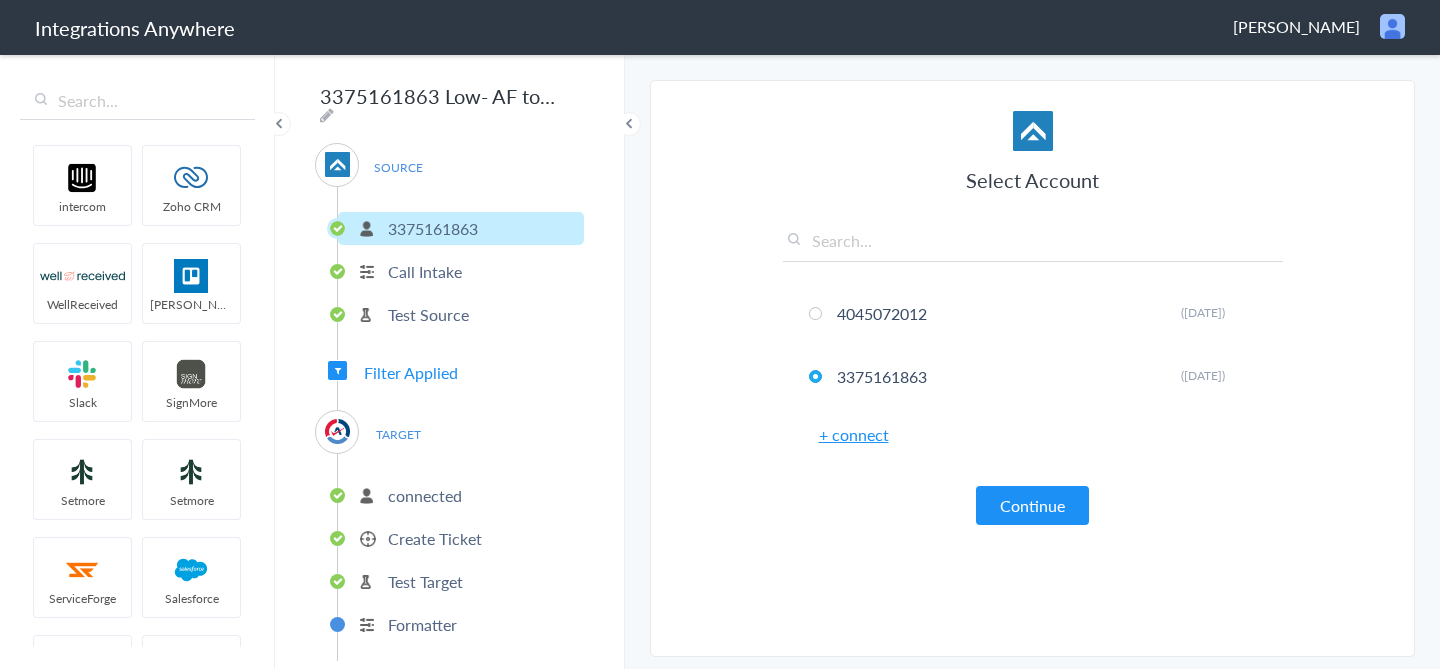 click on "connected" at bounding box center (425, 495) 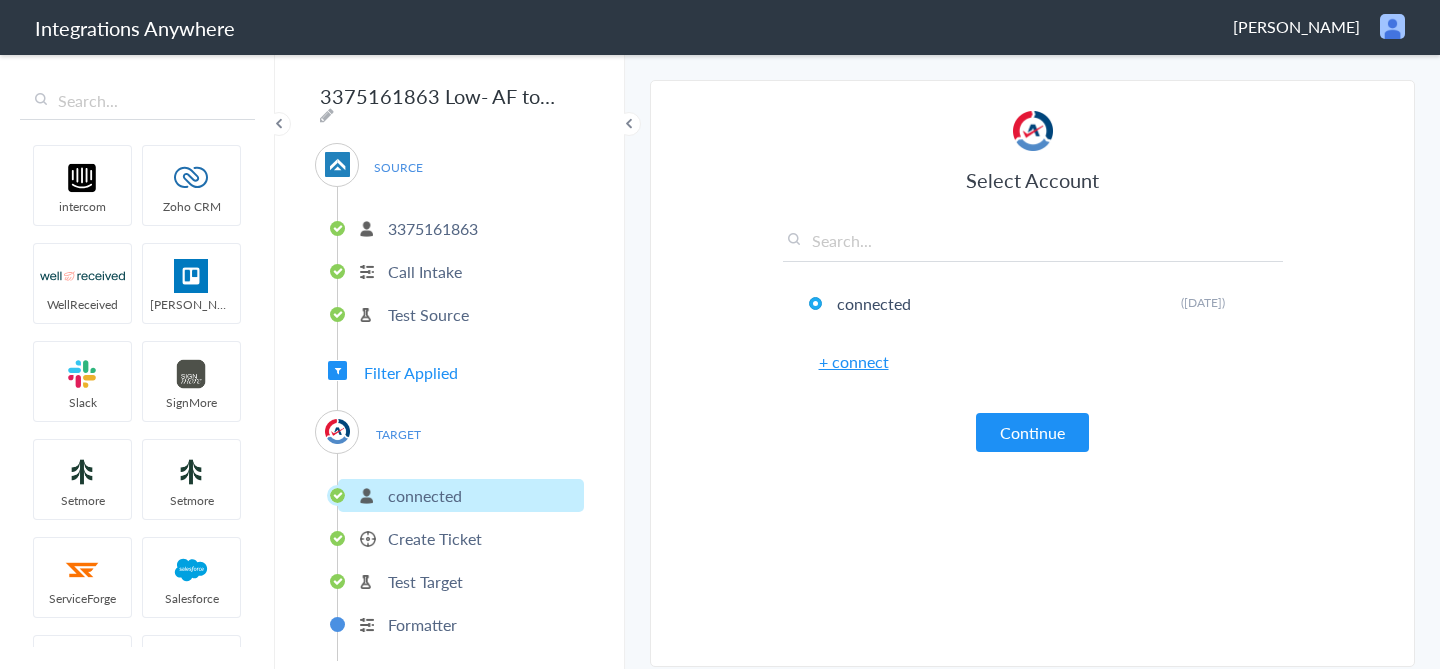 click on "Create Ticket" at bounding box center [435, 538] 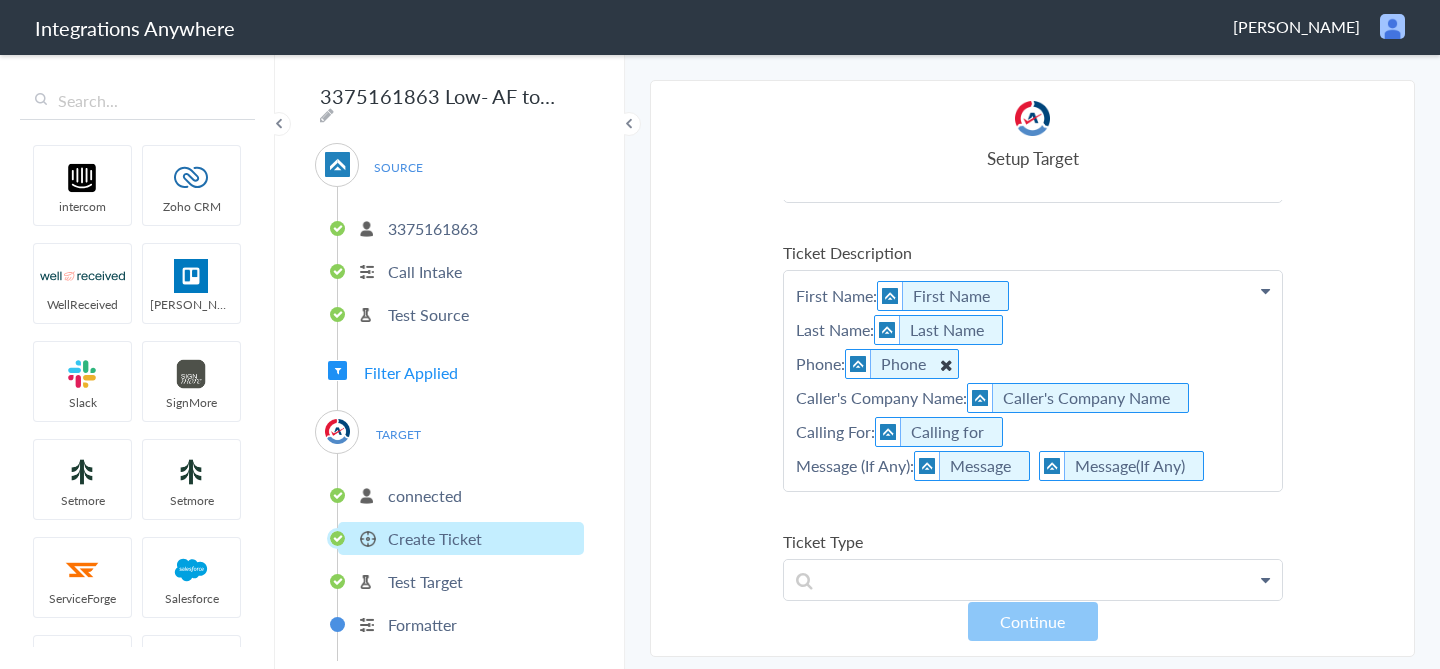 scroll, scrollTop: 588, scrollLeft: 0, axis: vertical 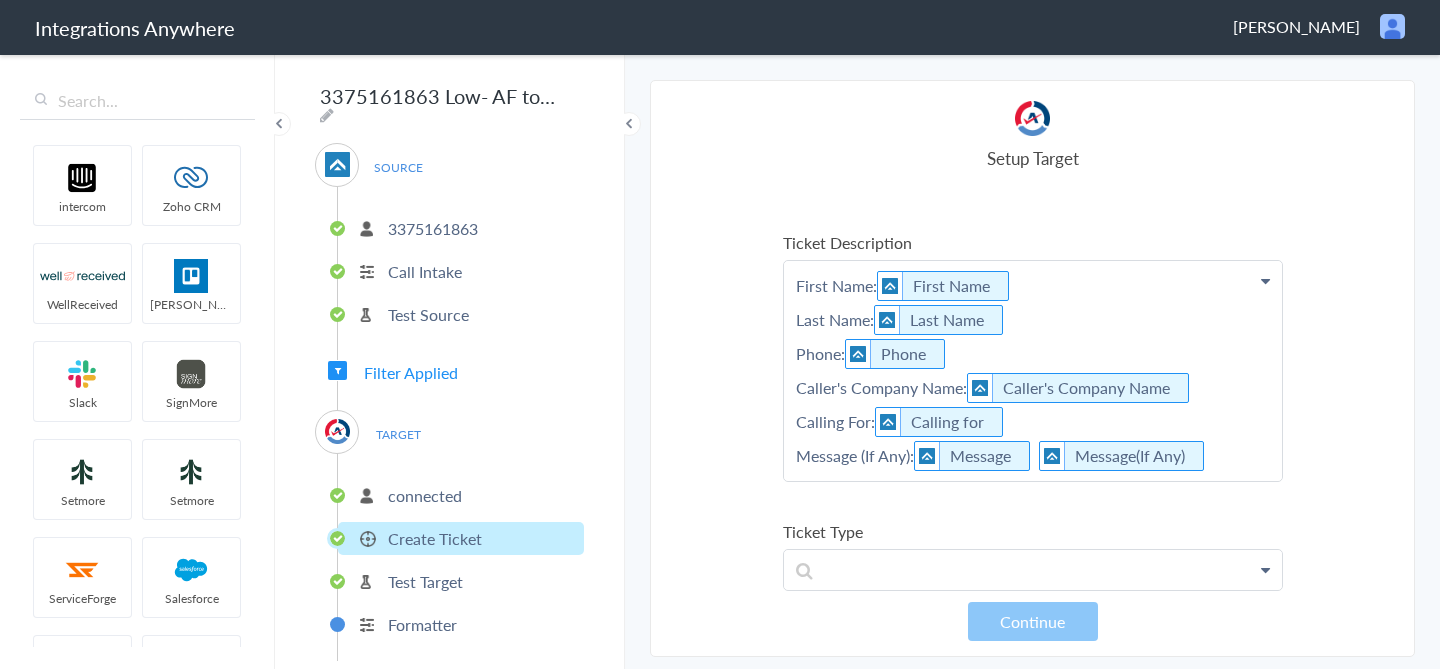 click on "First Name:   First Name   Last Name:    Last Name   Phone:    Phone   Caller's Company Name:  Caller's Company Name      Calling For:  Calling for   Message (If Any):  Message   Message(If Any)" at bounding box center [1033, -333] 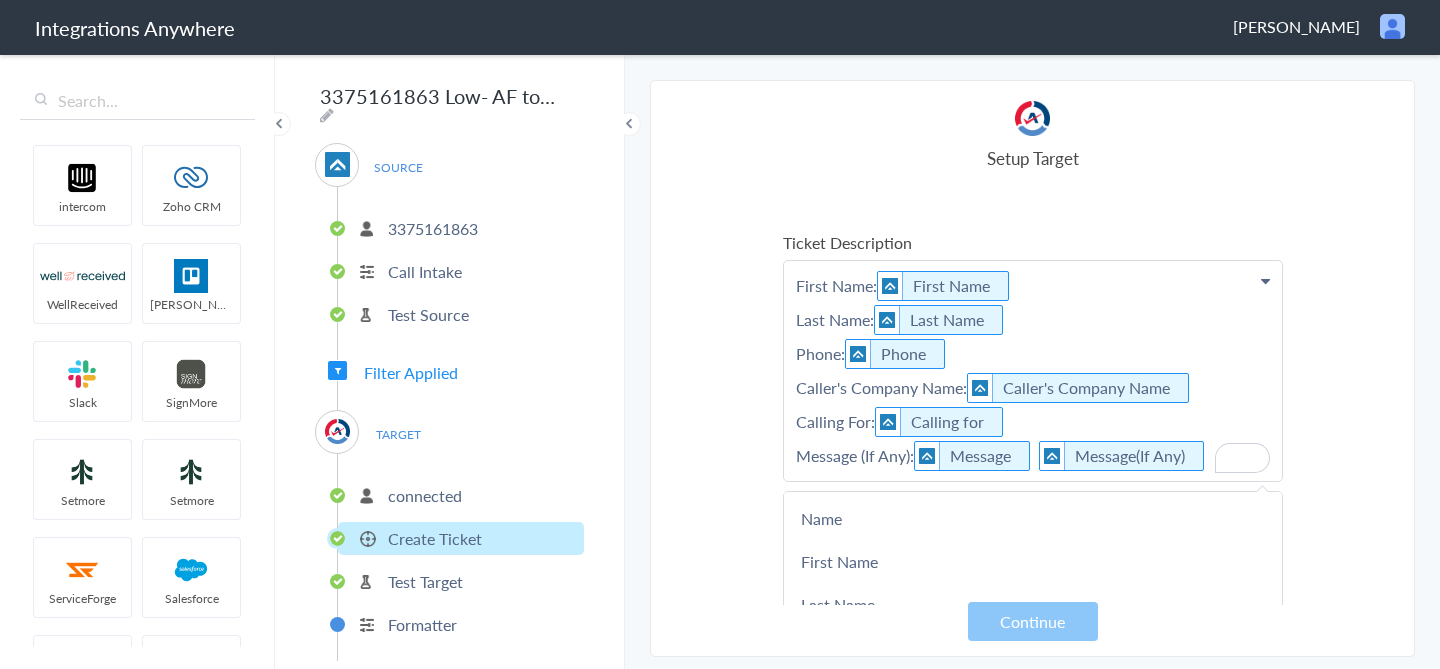 type 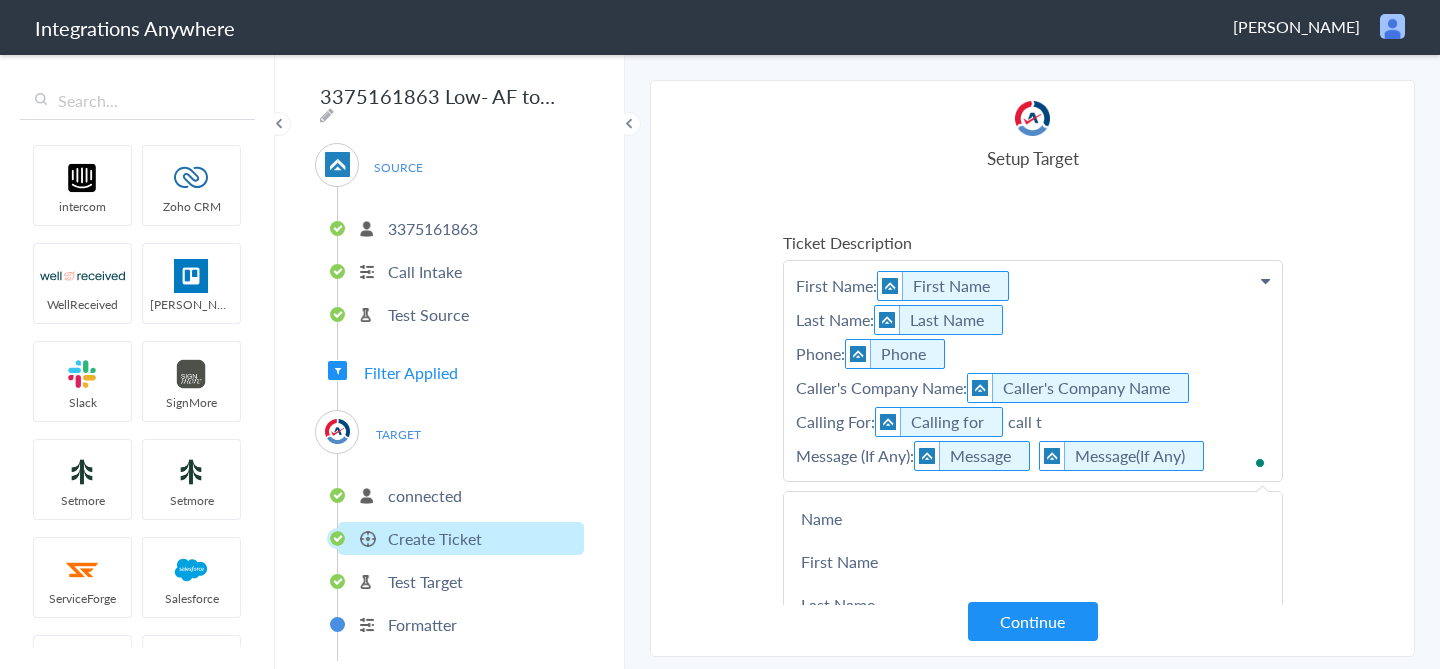 scroll, scrollTop: 588, scrollLeft: 0, axis: vertical 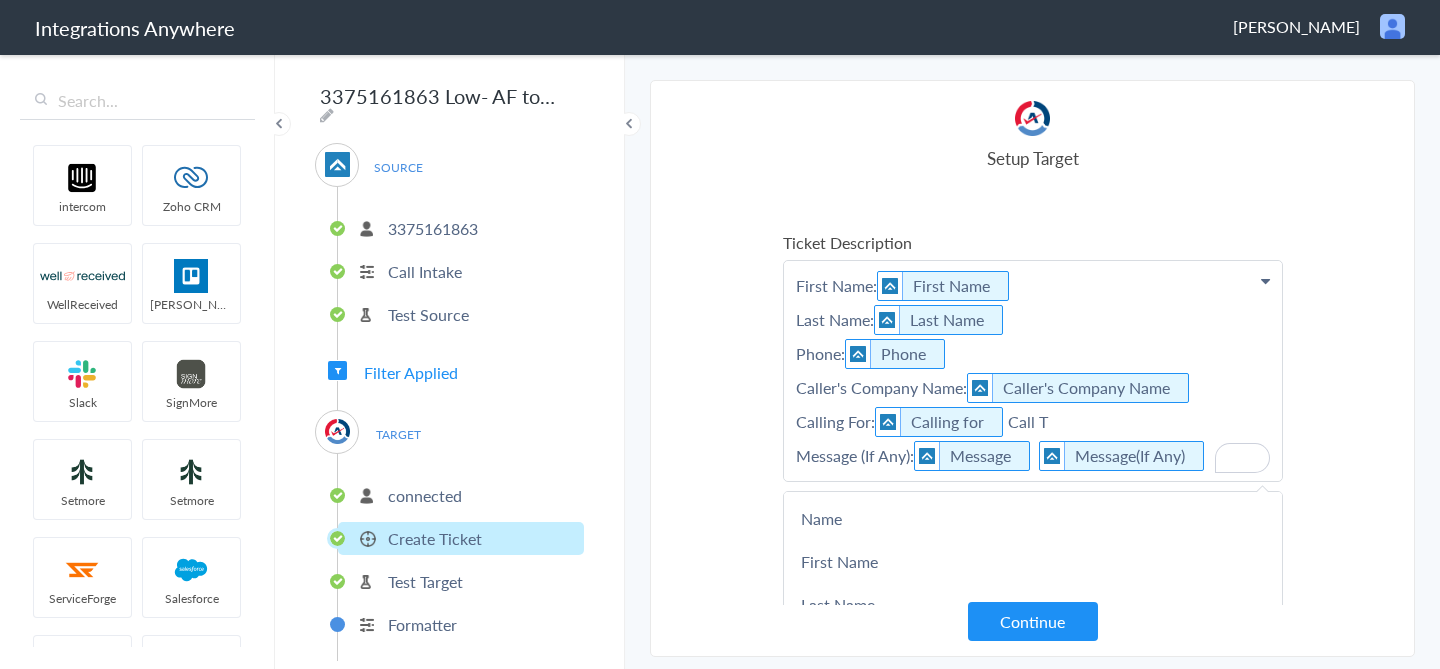 click on "First Name:   First Name   Last Name:    Last Name   Phone:    Phone   Caller's Company Name:  Caller's Company Name      Calling For:  Calling for  Call T Message (If Any):  Message   Message(If Any)" at bounding box center [1033, 371] 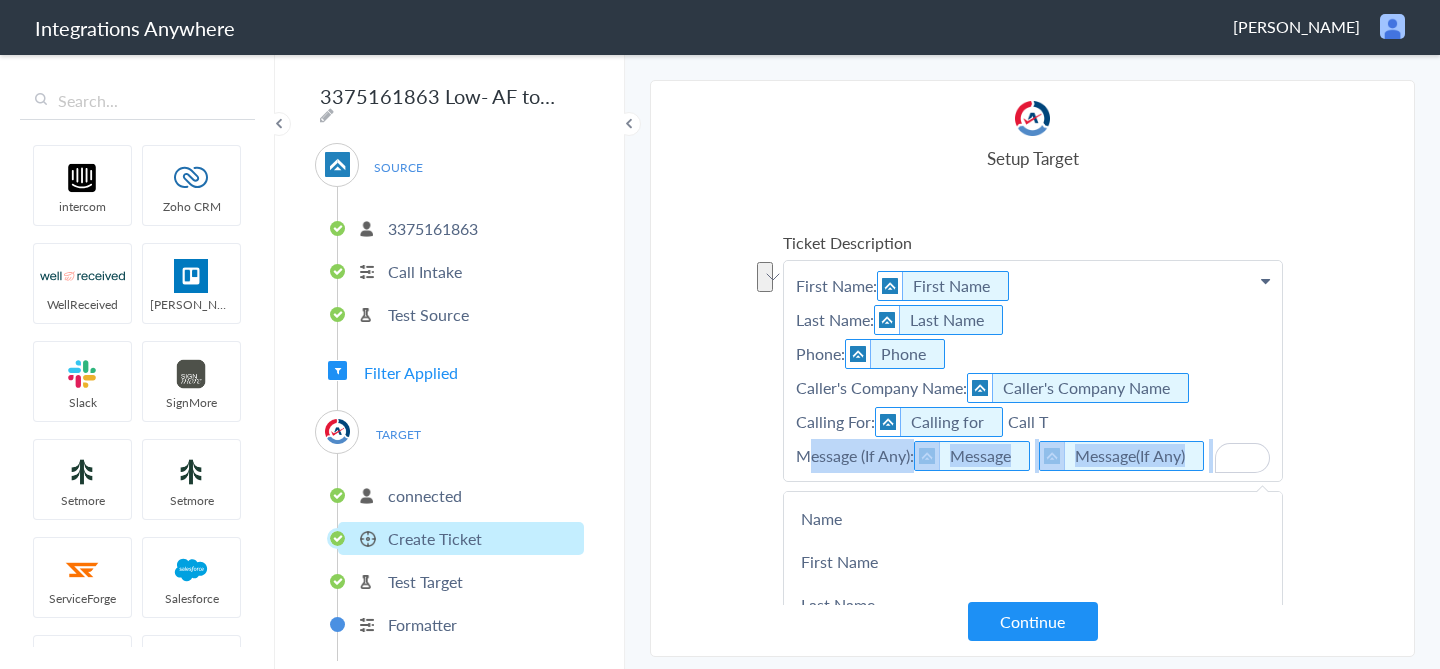 drag, startPoint x: 1204, startPoint y: 456, endPoint x: 802, endPoint y: 447, distance: 402.10074 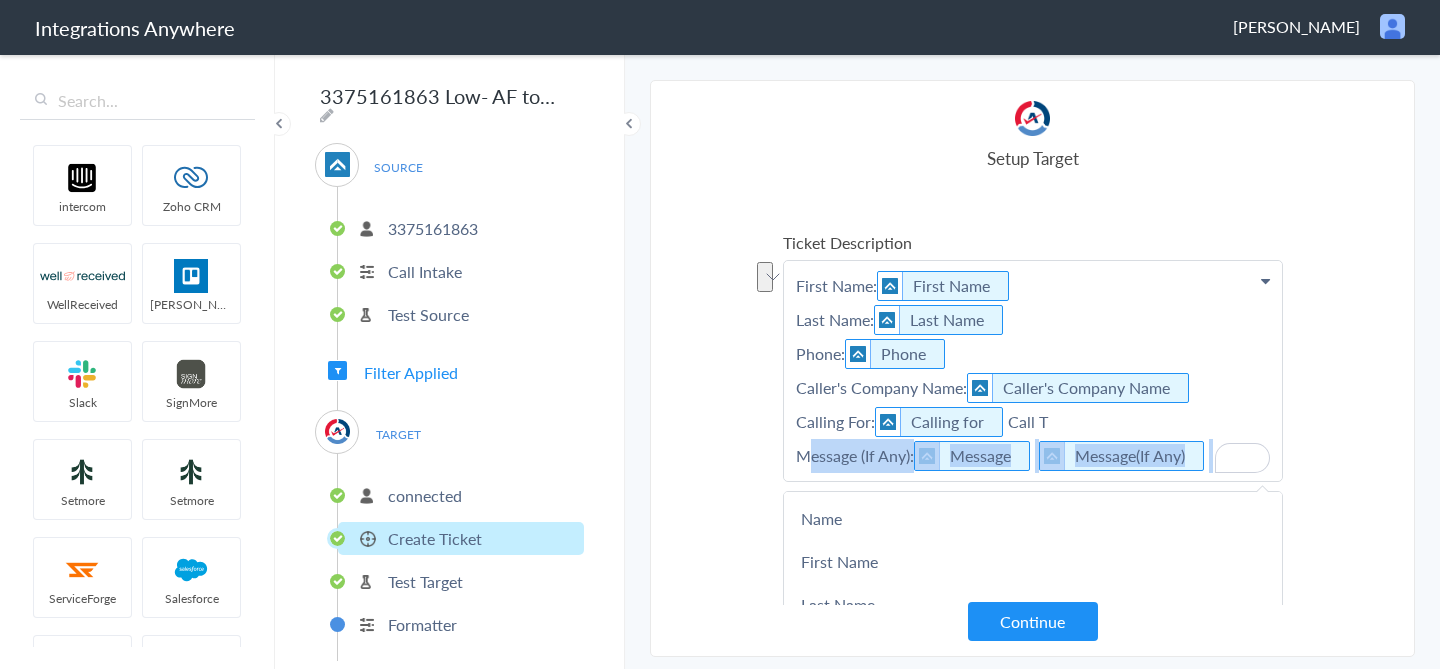 click on "First Name:   First Name   Last Name:    Last Name   Phone:    Phone   Caller's Company Name:  Caller's Company Name      Calling For:  Calling for  Call T Message (If Any):  Message   Message(If Any)" at bounding box center [1033, 371] 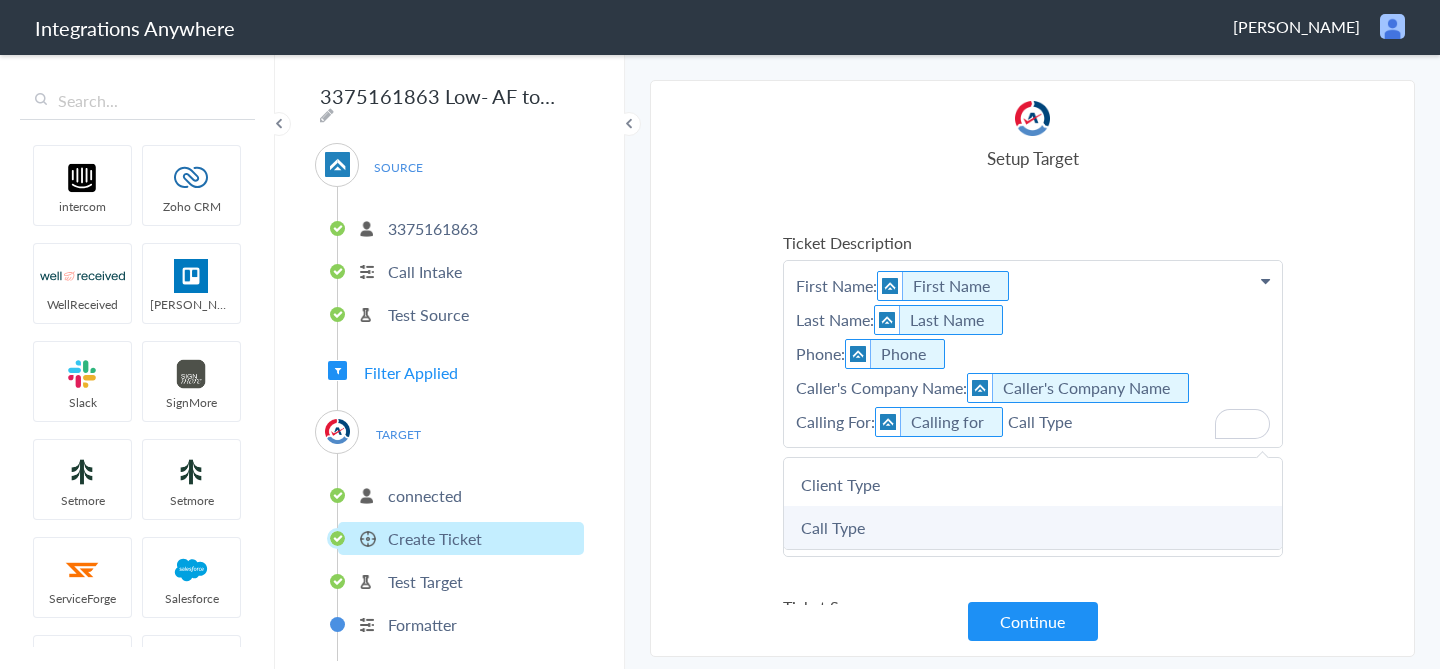 click on "Call Type" at bounding box center (0, 0) 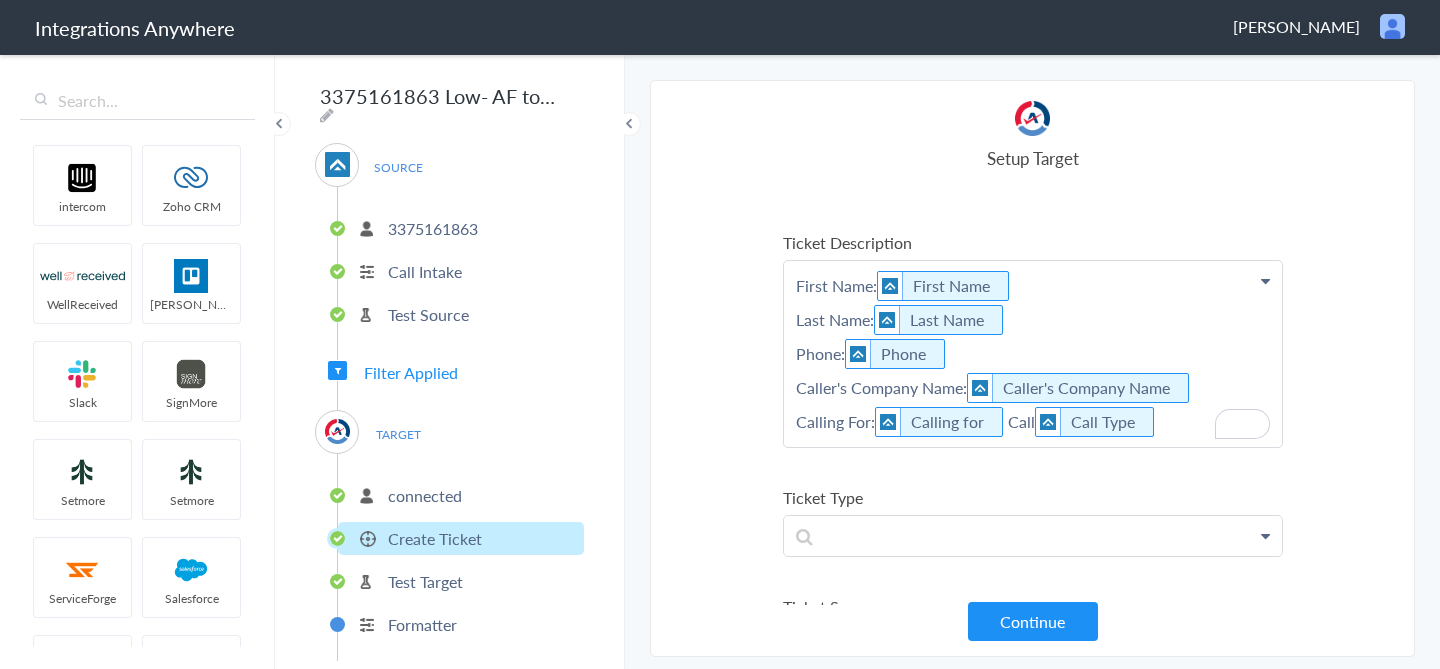 click on "First Name:   First Name   Last Name:    Last Name   Phone:    Phone   Caller's Company Name:  Caller's Company Name     Calling For:  Calling for  Call  Call Type" at bounding box center (1033, 354) 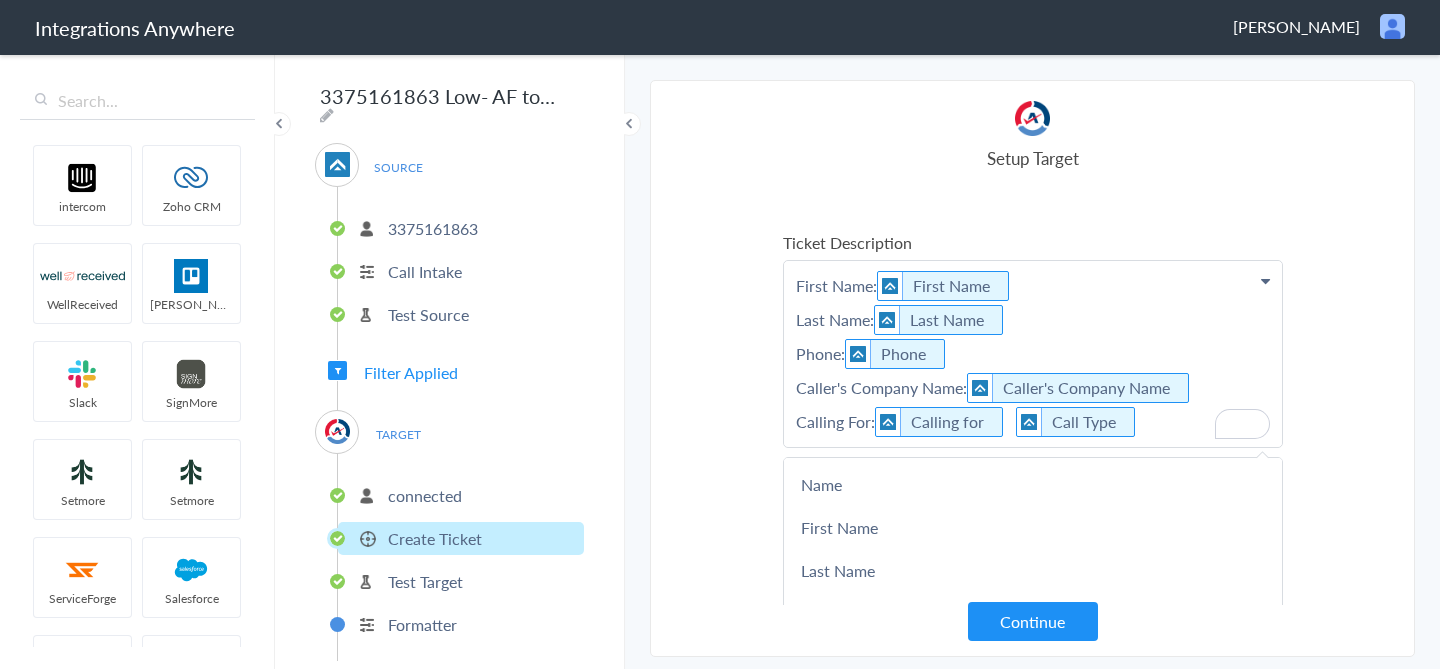 click on "First Name:   First Name   Last Name:    Last Name   Phone:    Phone   Caller's Company Name:  Caller's Company Name     Calling For:  Calling for    Call Type" at bounding box center (1033, 354) 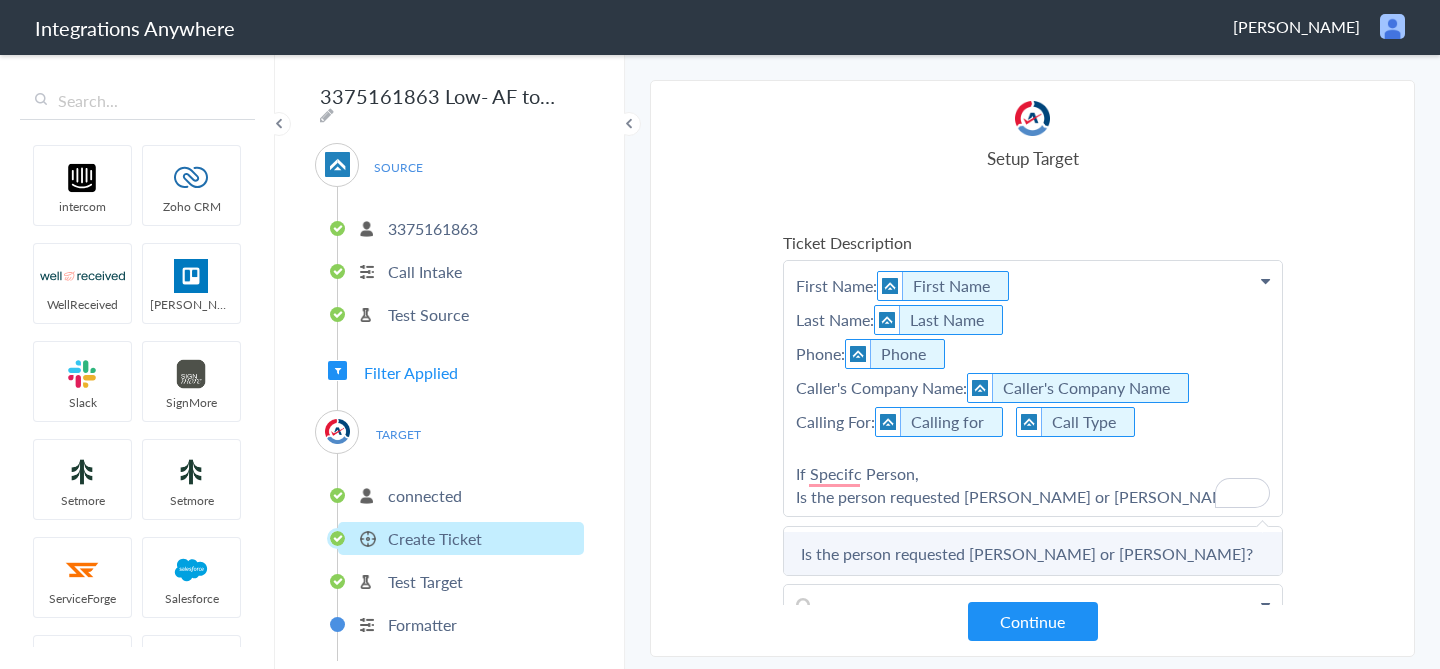 click on "Is the person requested Logan or John?" at bounding box center [0, 0] 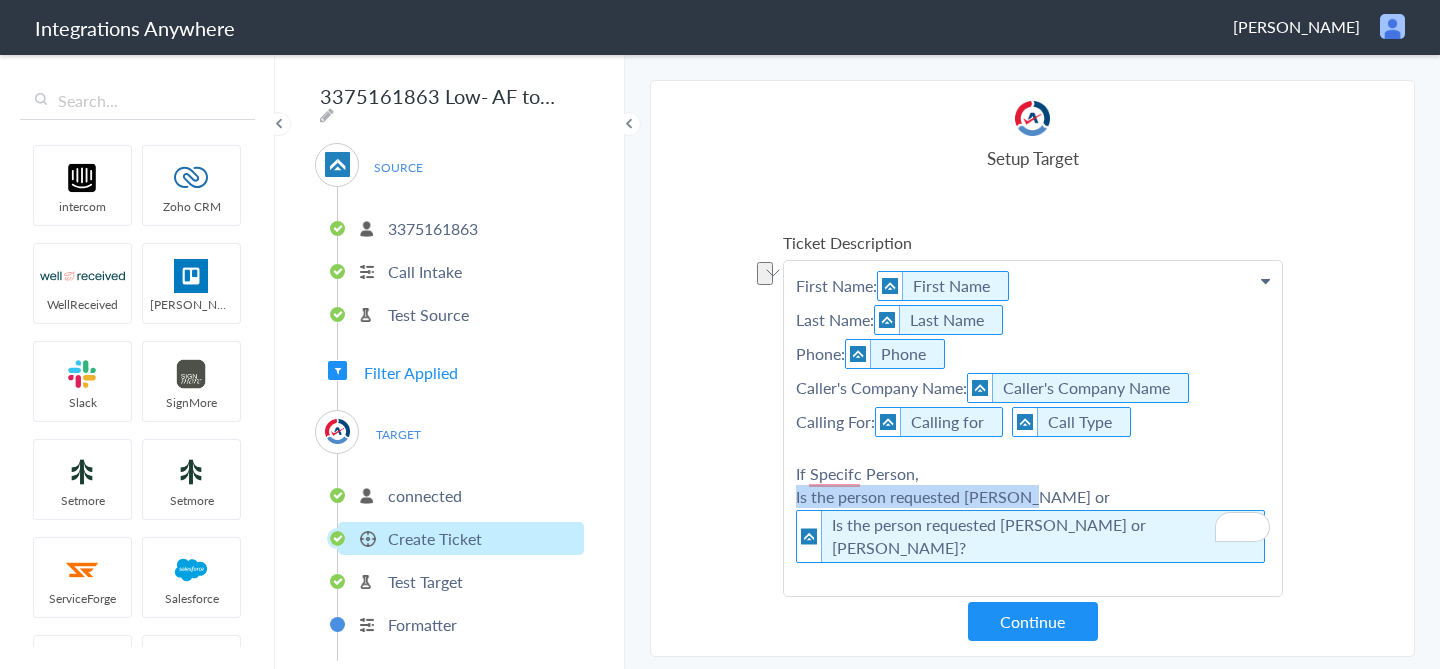 drag, startPoint x: 1040, startPoint y: 493, endPoint x: 758, endPoint y: 493, distance: 282 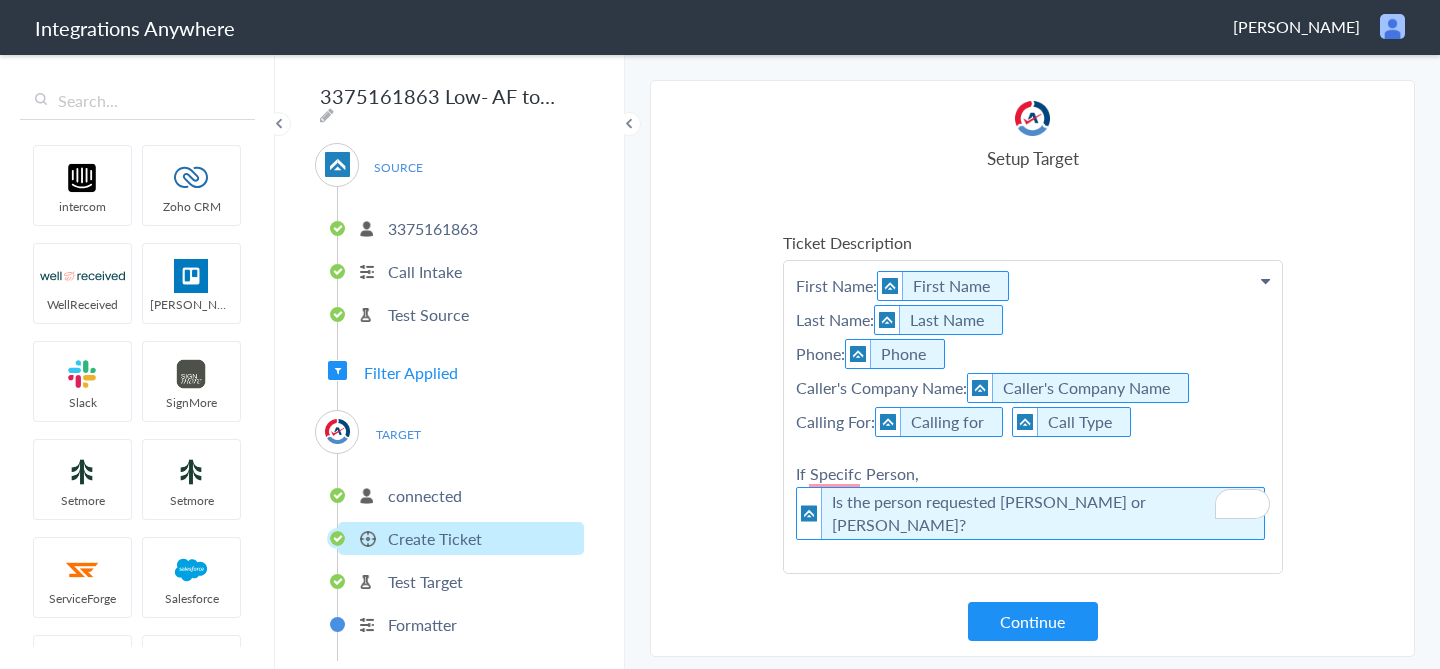 click on "First Name:   First Name   Last Name:    Last Name   Phone:    Phone   Caller's Company Name:  Caller's Company Name     Calling For:  Calling for    Call Type      If Specifc Person,   Is the person requested Logan or John?" at bounding box center (1033, 417) 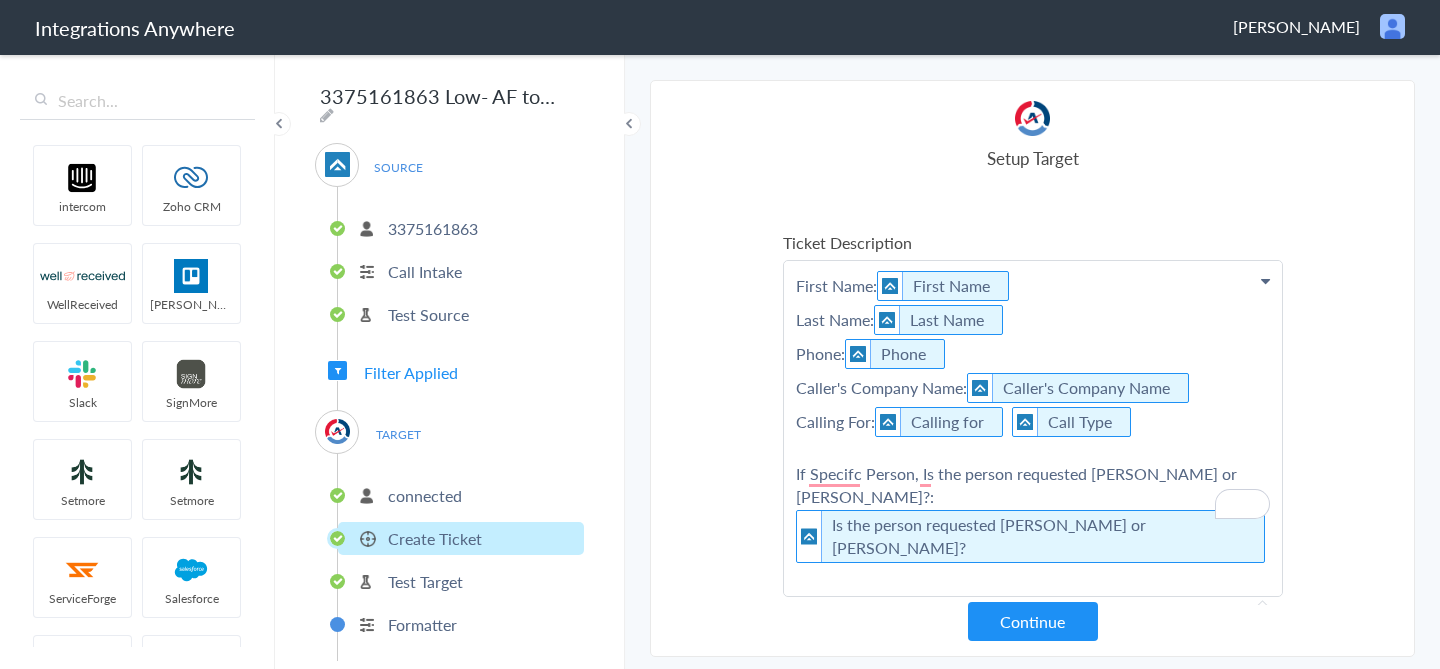 click on "First Name:   First Name   Last Name:    Last Name   Phone:    Phone   Caller's Company Name:  Caller's Company Name     Calling For:  Calling for    Call Type      If Specifc Person, Is the person requested Logan or John?: Is the person requested Logan or John?" at bounding box center (1033, 428) 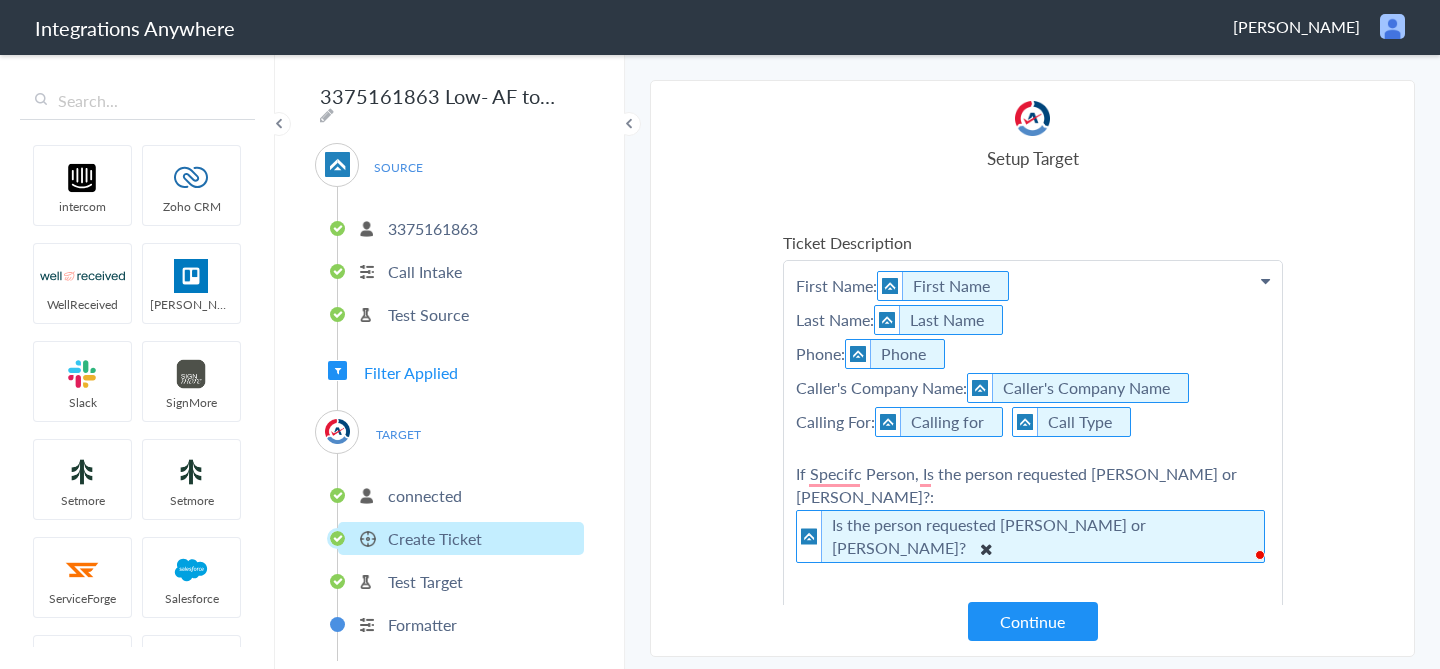 scroll, scrollTop: 768, scrollLeft: 0, axis: vertical 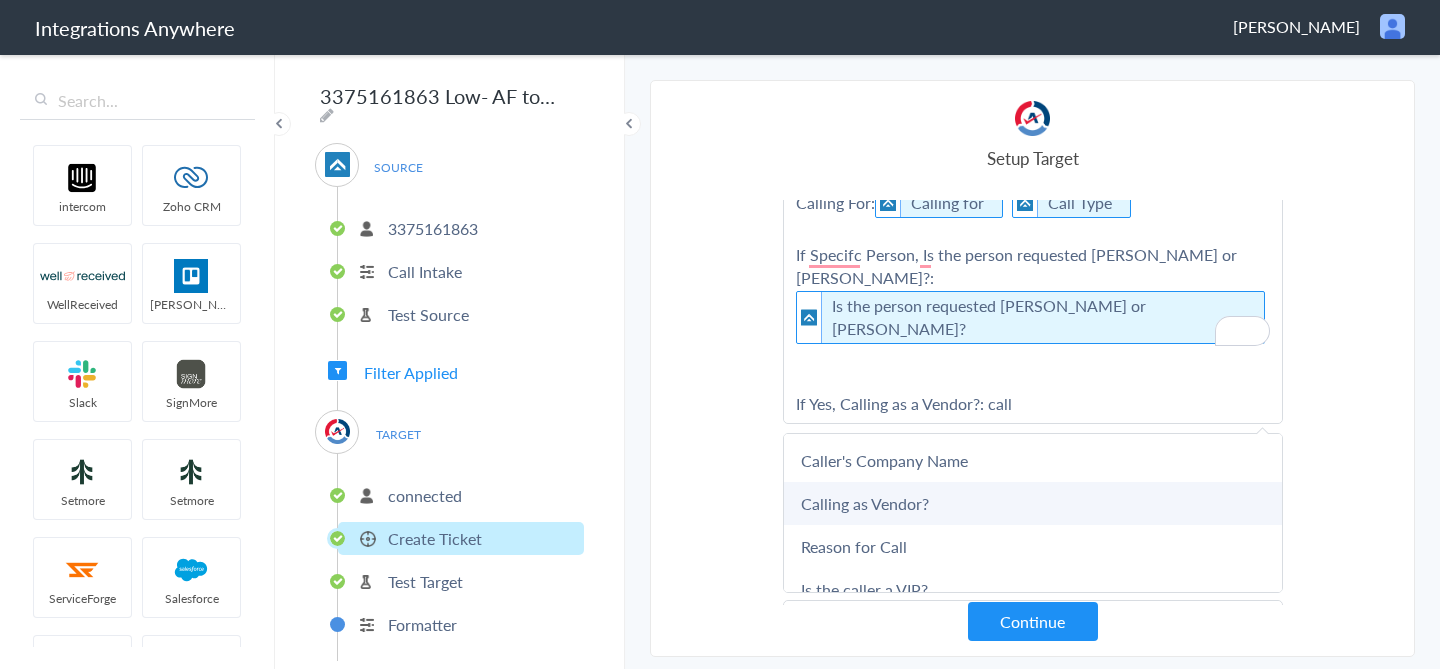click on "Calling as Vendor?" at bounding box center (0, 0) 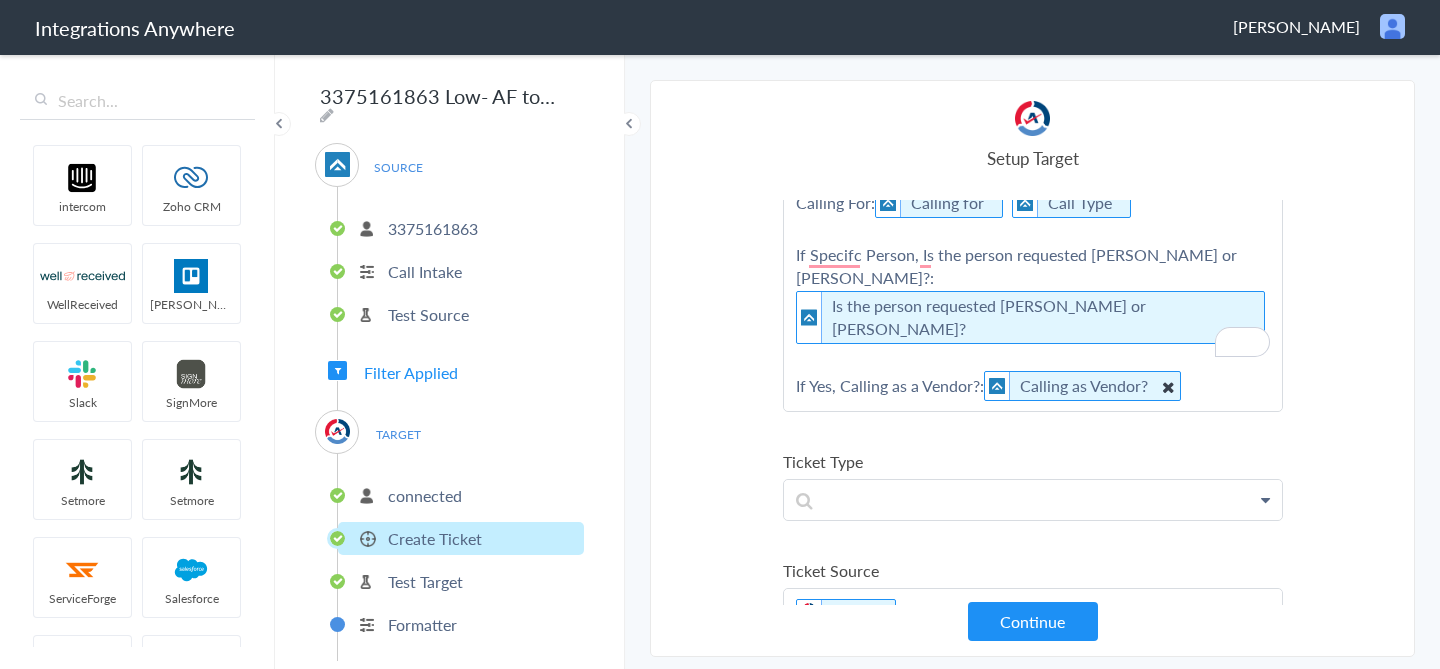 click at bounding box center (1167, 386) 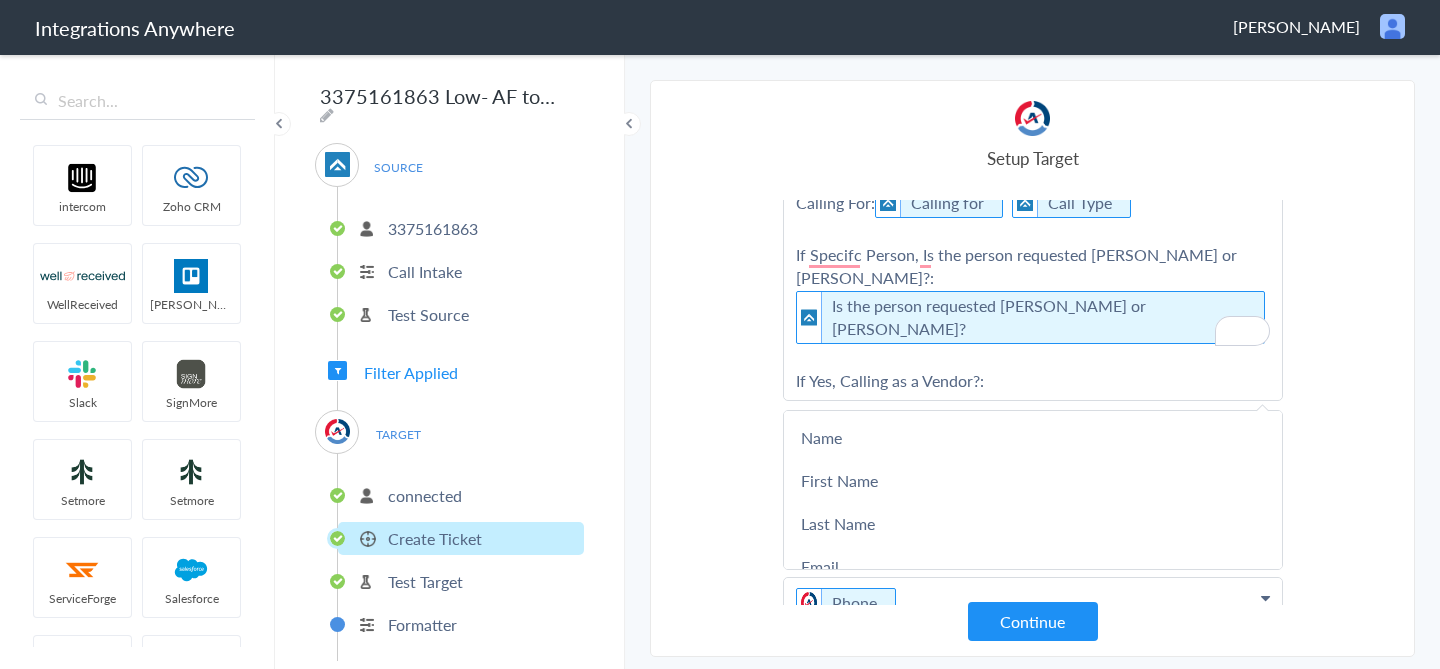 scroll, scrollTop: 875, scrollLeft: 0, axis: vertical 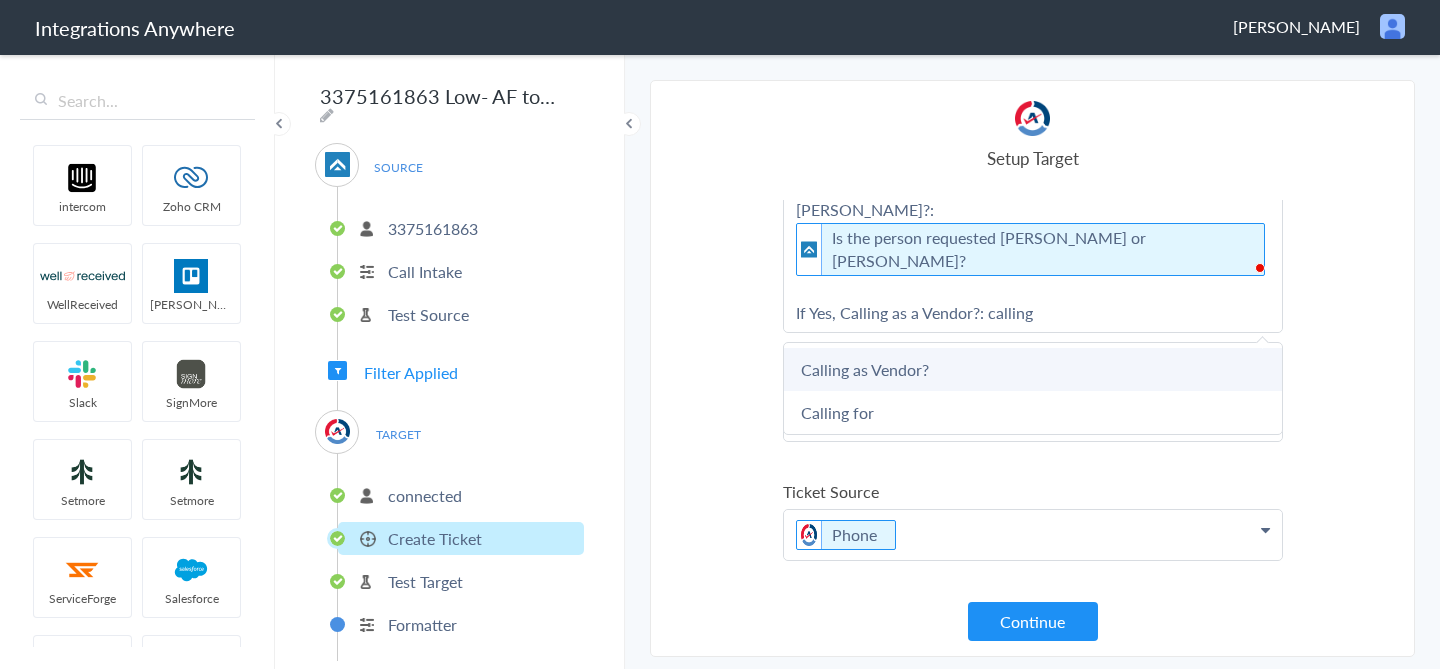 click on "Calling as Vendor?" at bounding box center [0, 0] 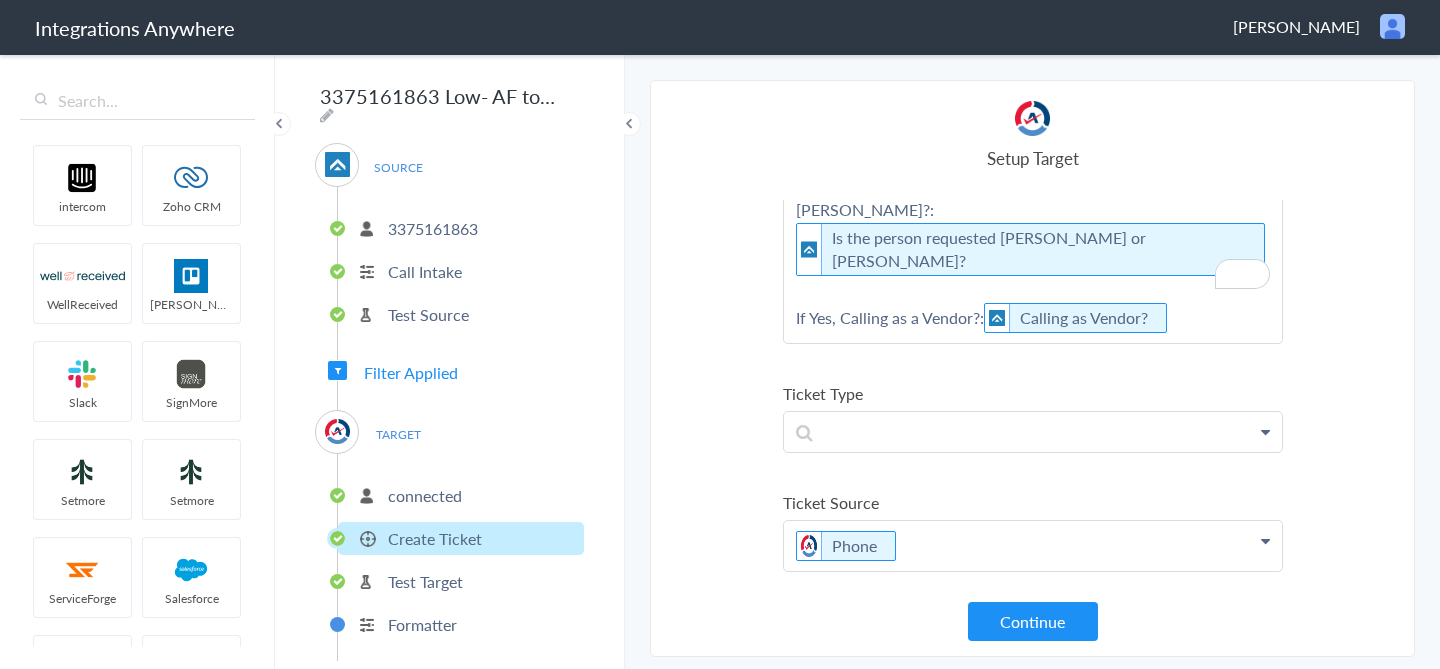 scroll, scrollTop: 890, scrollLeft: 0, axis: vertical 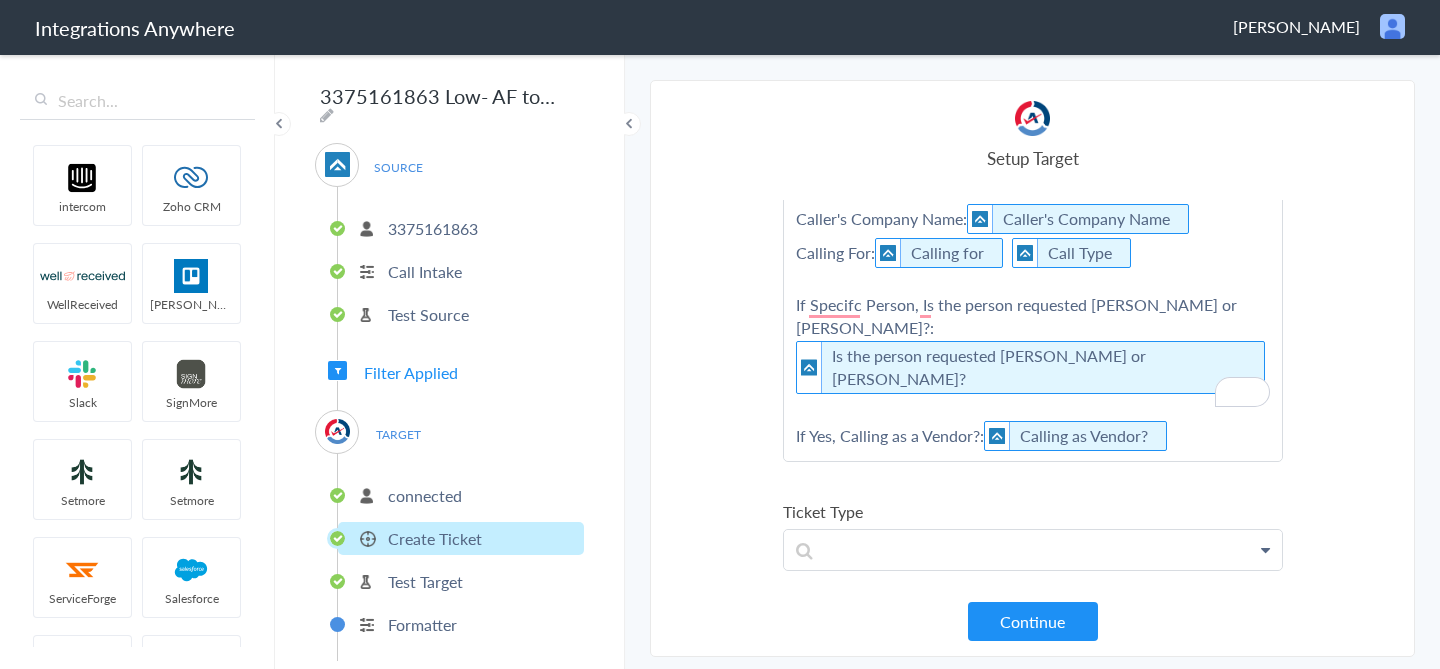 click on "First Name:   First Name   Last Name:    Last Name   Phone:    Phone   Caller's Company Name:  Caller's Company Name     Calling For:  Calling for    Call Type      If Specifc Person, Is the person requested Logan or John?: Is the person requested Logan or John?      If Yes, Calling as a Vendor?:  Calling as Vendor?" at bounding box center (1033, 276) 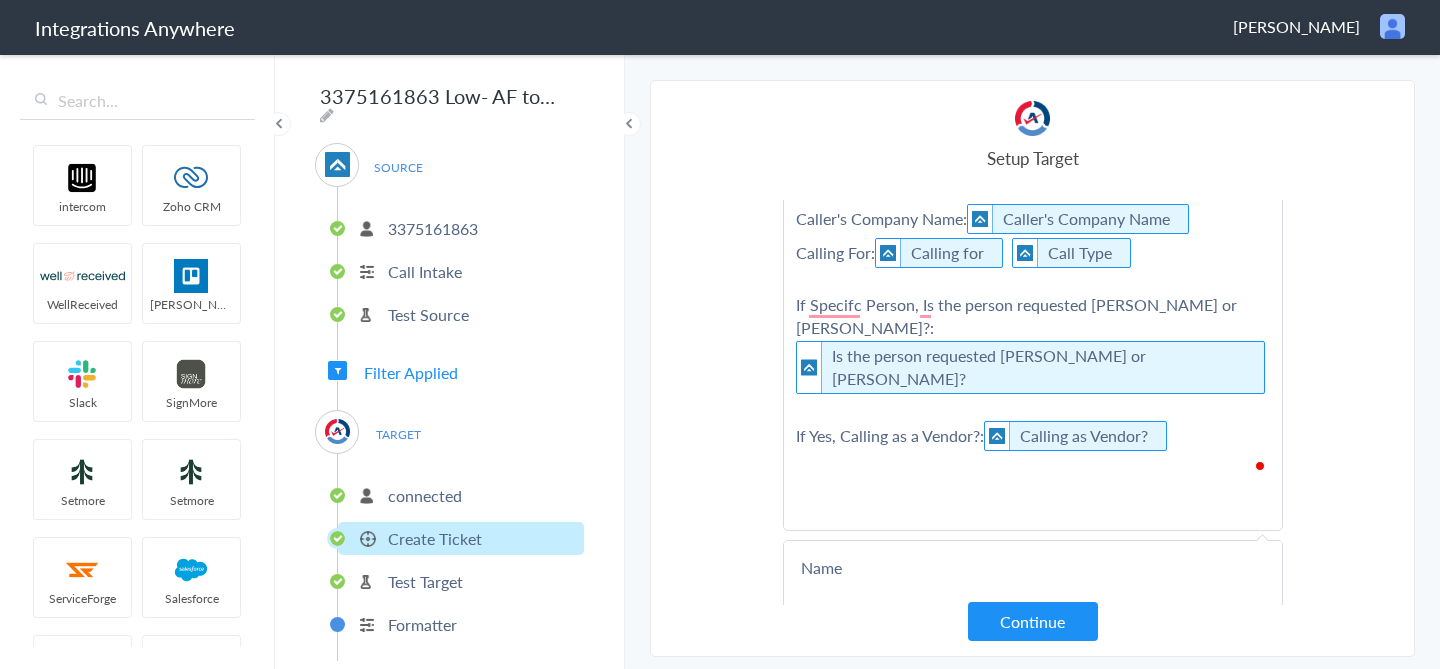scroll, scrollTop: 821, scrollLeft: 0, axis: vertical 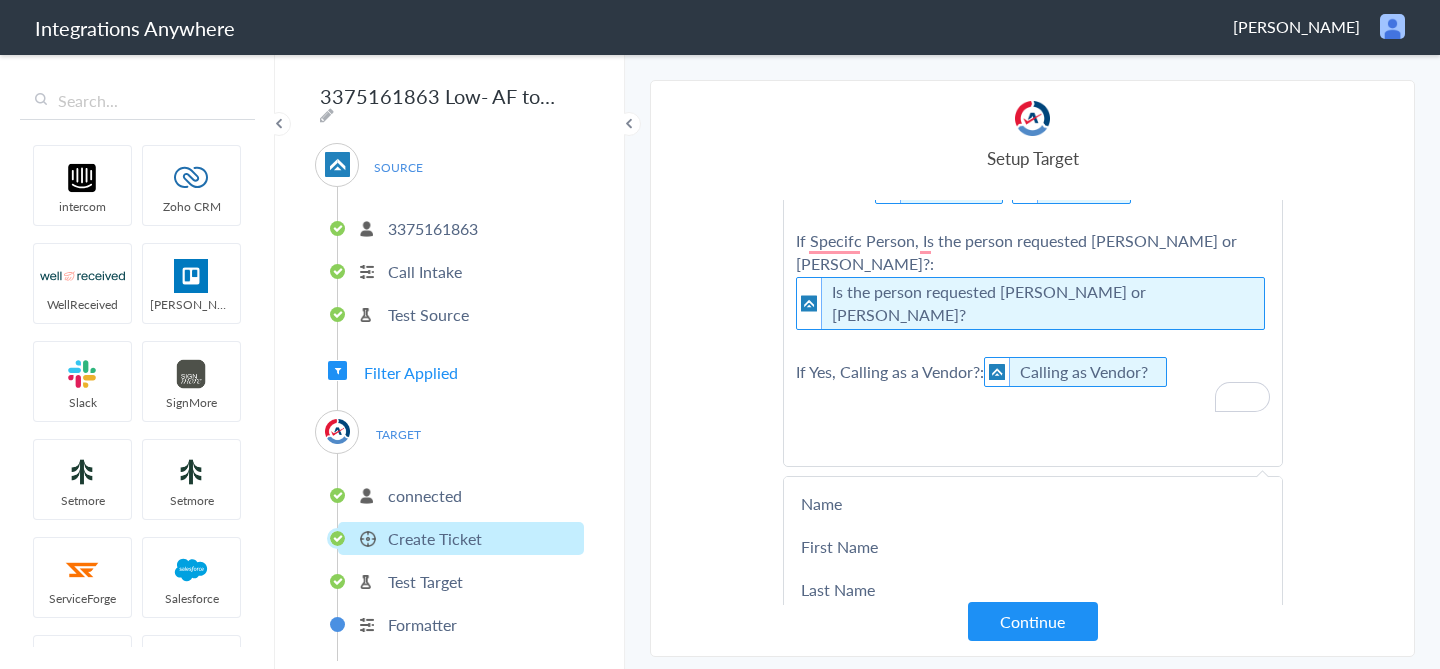 click on "First Name:   First Name   Last Name:    Last Name   Phone:    Phone   Caller's Company Name:  Caller's Company Name     Calling For:  Calling for    Call Type      If Specifc Person, Is the person requested Logan or John?: Is the person requested Logan or John?      If Yes, Calling as a Vendor?:  Calling as Vendor?" at bounding box center (1033, 247) 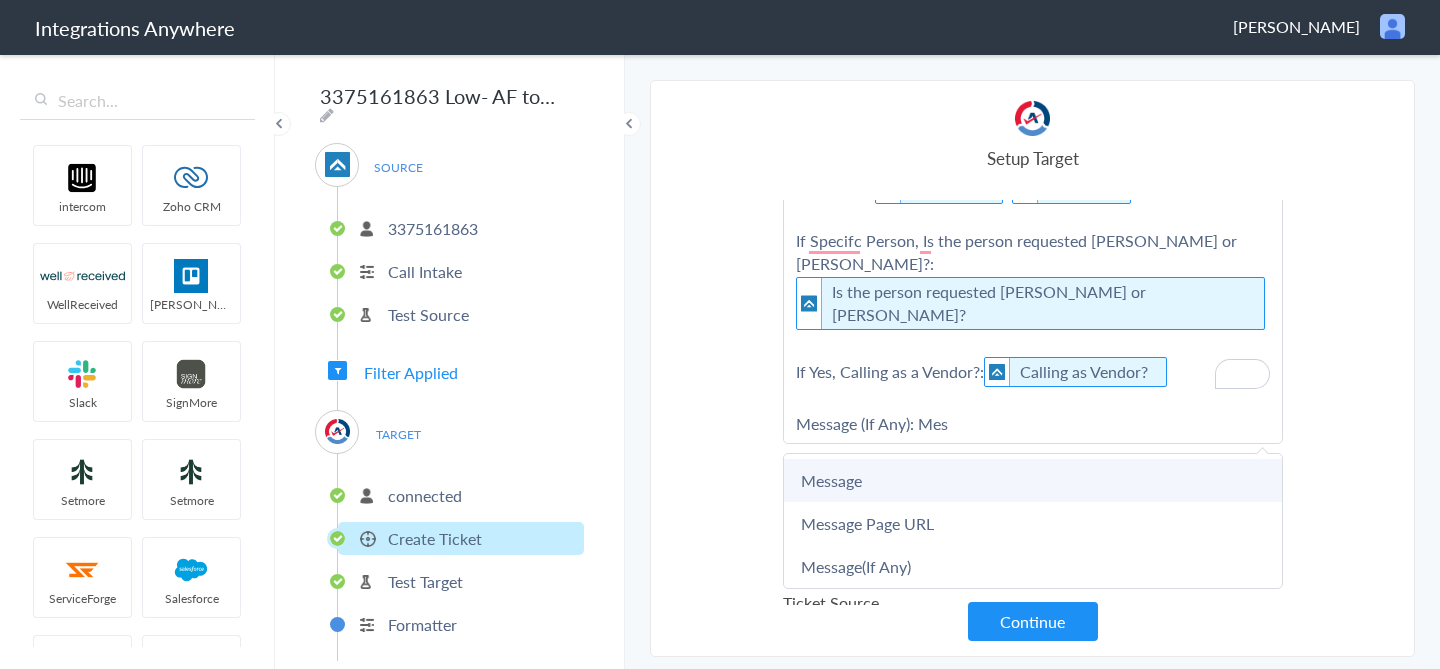 click on "Message" at bounding box center (0, 0) 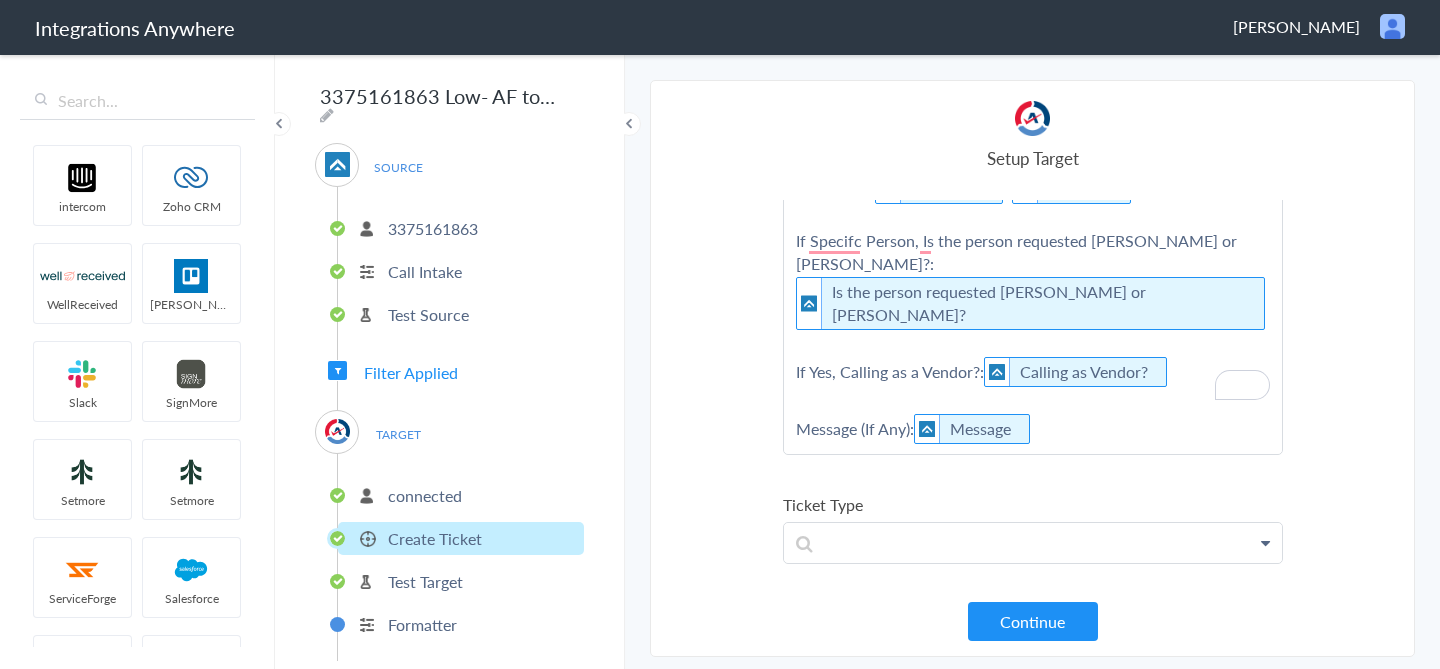 click on "First Name:   First Name   Last Name:    Last Name   Phone:    Phone   Caller's Company Name:  Caller's Company Name     Calling For:  Calling for    Call Type      If Specifc Person, Is the person requested Logan or John?: Is the person requested Logan or John?      If Yes, Calling as a Vendor?:  Calling as Vendor?      Message (If Any):  Message" at bounding box center (1033, 241) 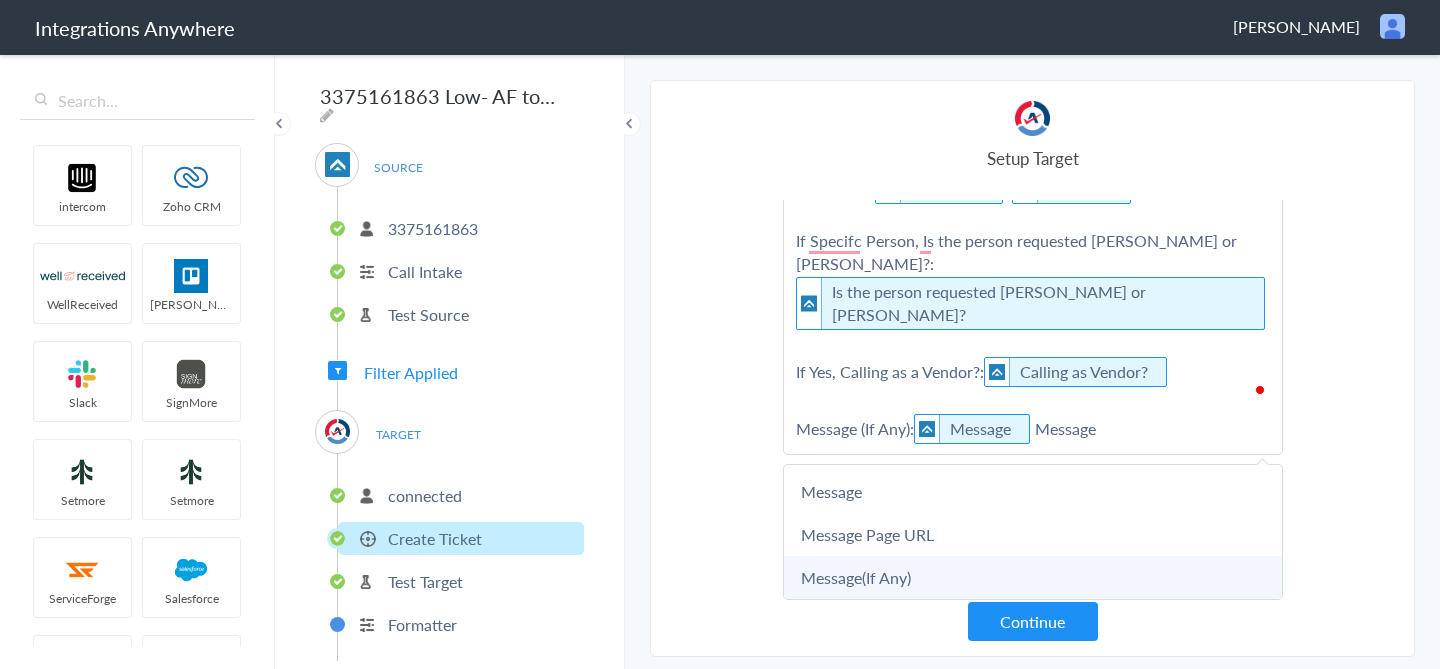 click on "Message(If Any)" at bounding box center [0, 0] 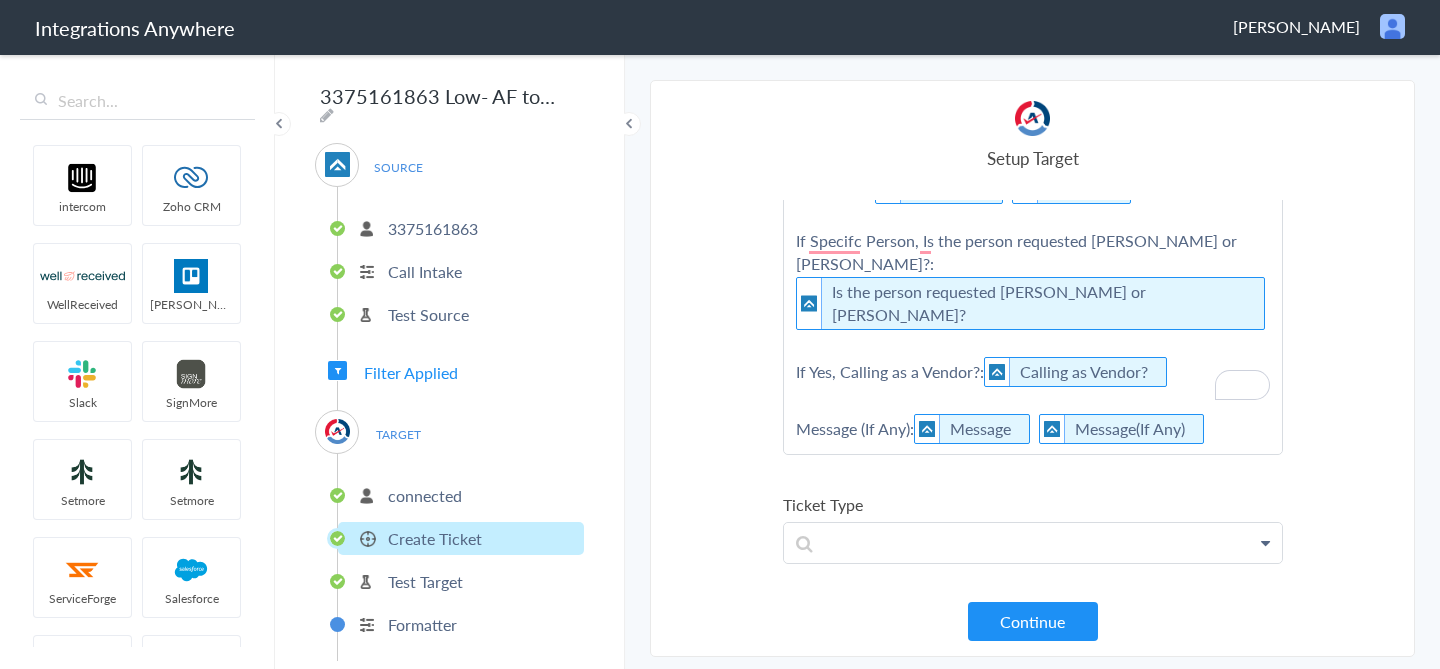 click on "Select  Account 4045072012       Rename   Delete   (12 days ago) 3375161863       Rename   Delete   (14 days ago) + connect Continue Setup Source Call Intake Triggers when a new Call is taken Continue Test Source Test Source Test Failed
Select  Account connected       Rename   Delete   (12 days ago) + connect Continue Setup Target Create Ticket Create new Ticket in your Autotask account Continue   Ticket Title Call regarding   Name   First Name   Last Name   Email   Phone   Name LookUp   Caller's Company Name   Company Name   Timezone   Date stamp   Message   Calling as Vendor?   Affecting everyone's ability to do the work?   Issues   Reason for Call   Is the caller a VIP?   Is the person requested Logan or John?   Call End Time   Connection Id   Caller ID   Call regarding   Staff ID   Hidden Field   Call Closing Note   Call Start Time   Account ID   Was the call transferred to Brian Thompson?   HistoryId   Requested Individual     Why not transferred to Brian Thompson?" at bounding box center [1032, 368] 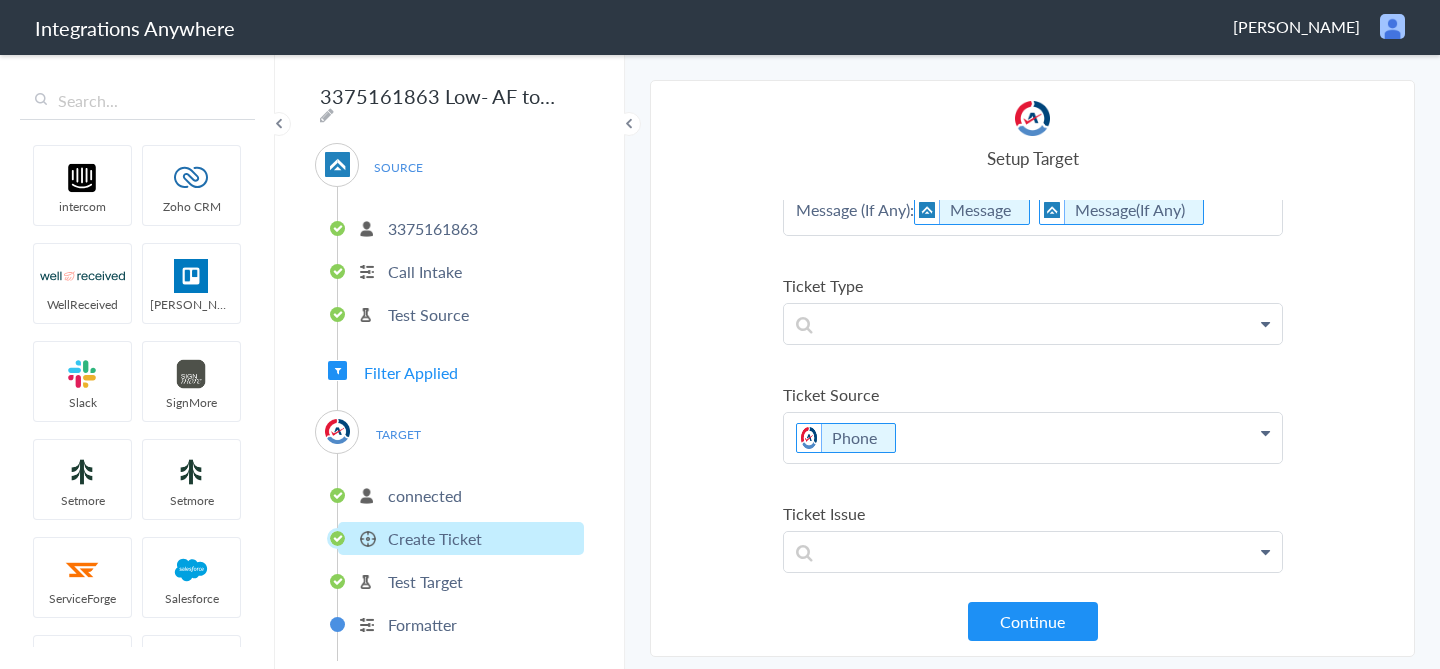 scroll, scrollTop: 1098, scrollLeft: 0, axis: vertical 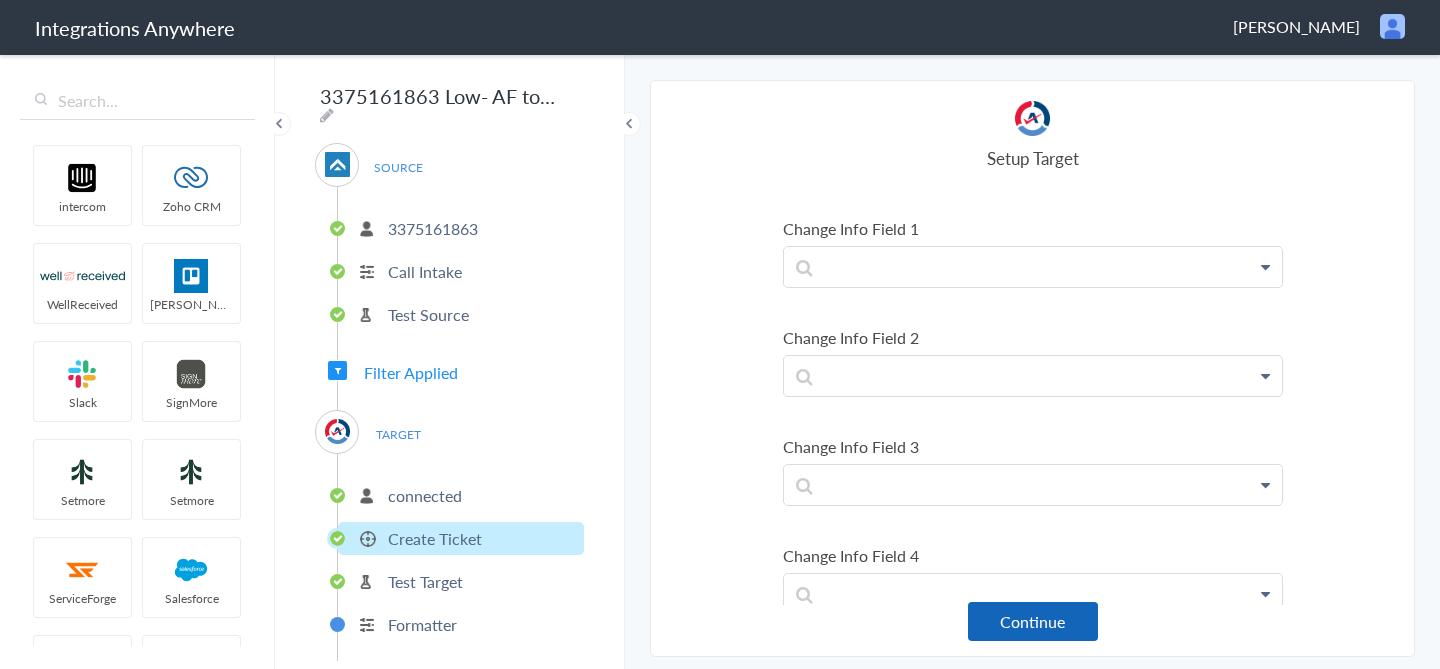 click on "Continue" at bounding box center [1033, 621] 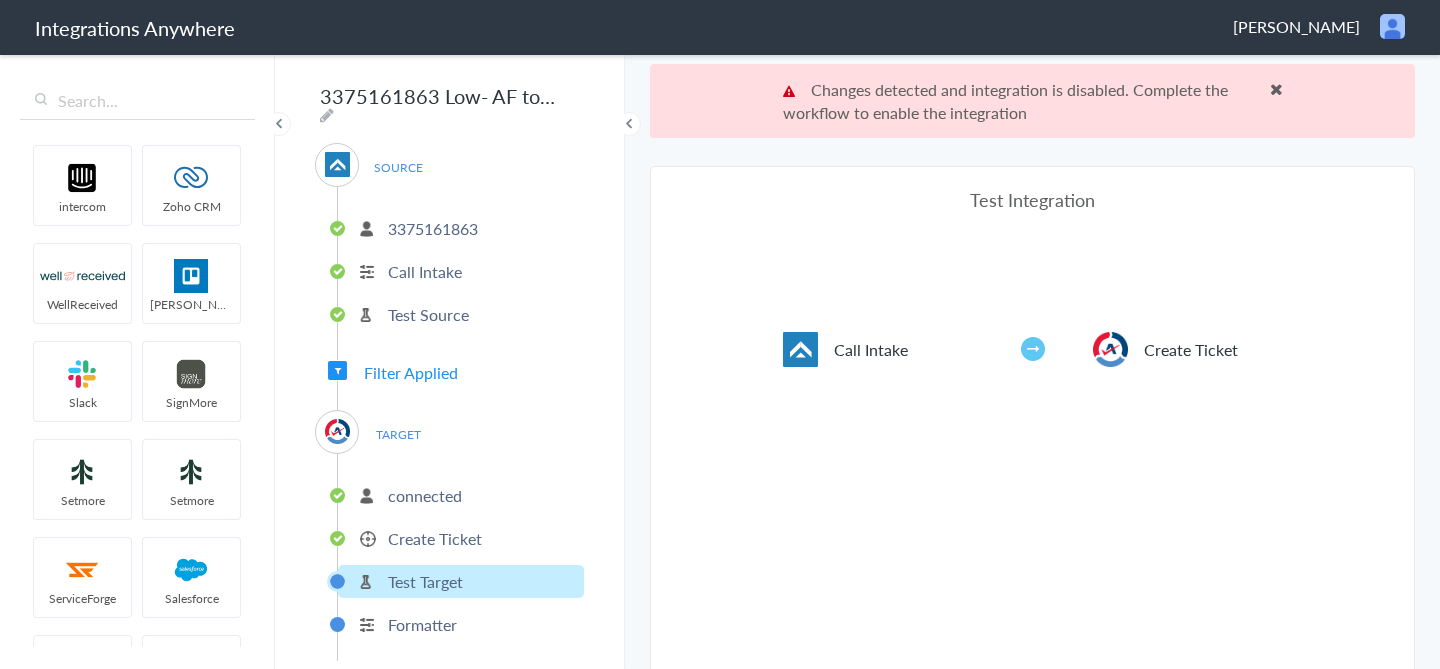scroll, scrollTop: 74, scrollLeft: 0, axis: vertical 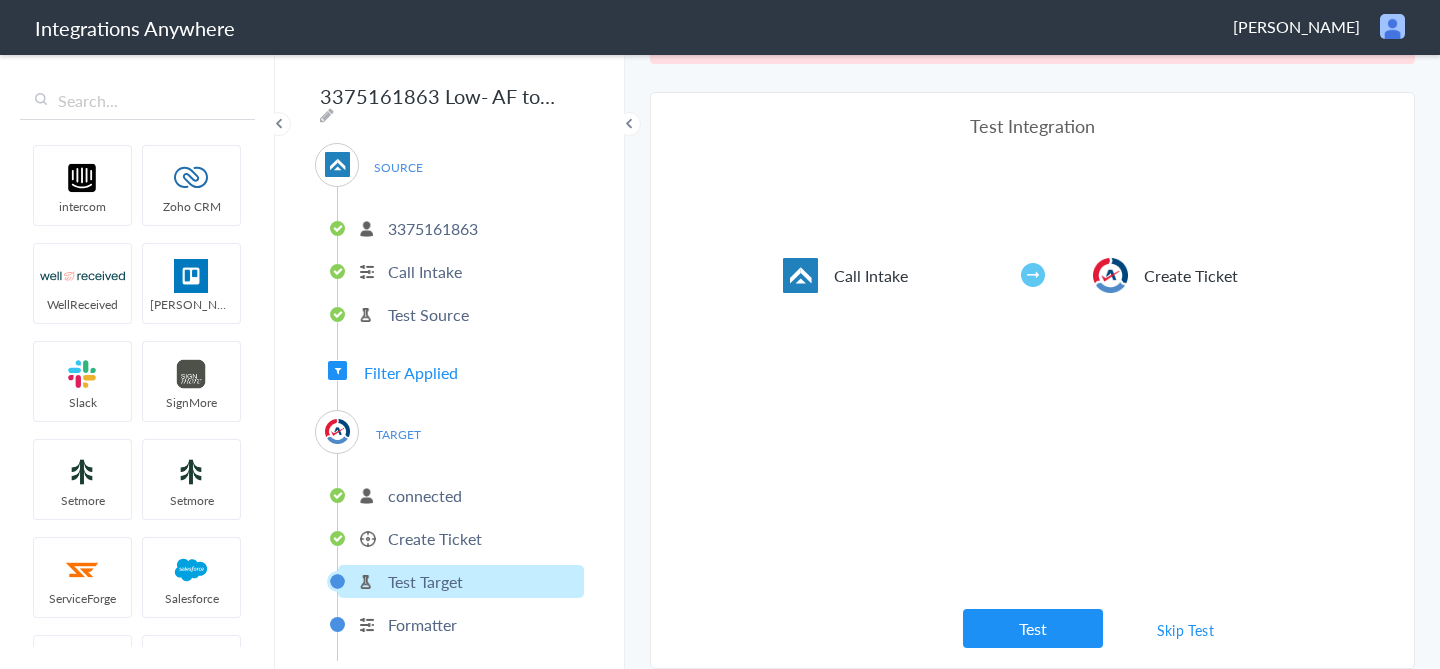 click on "Skip Test" at bounding box center [1186, 630] 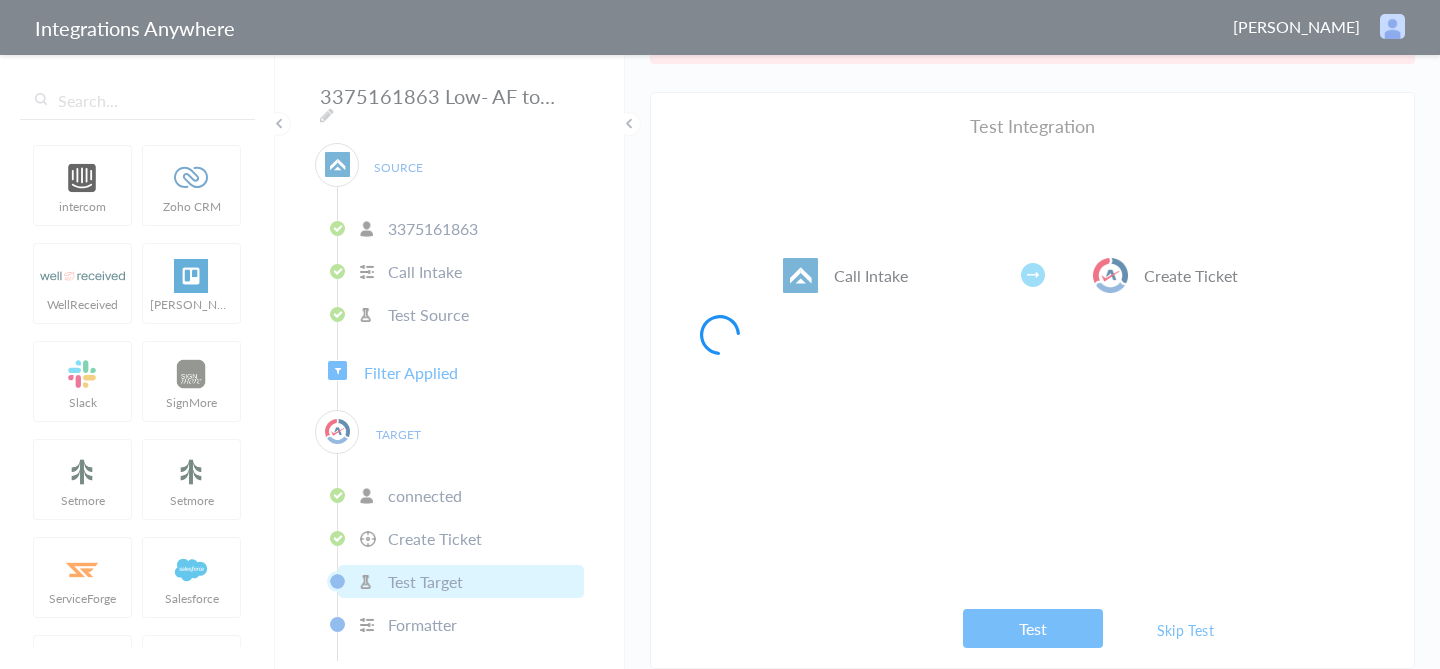 scroll, scrollTop: 0, scrollLeft: 0, axis: both 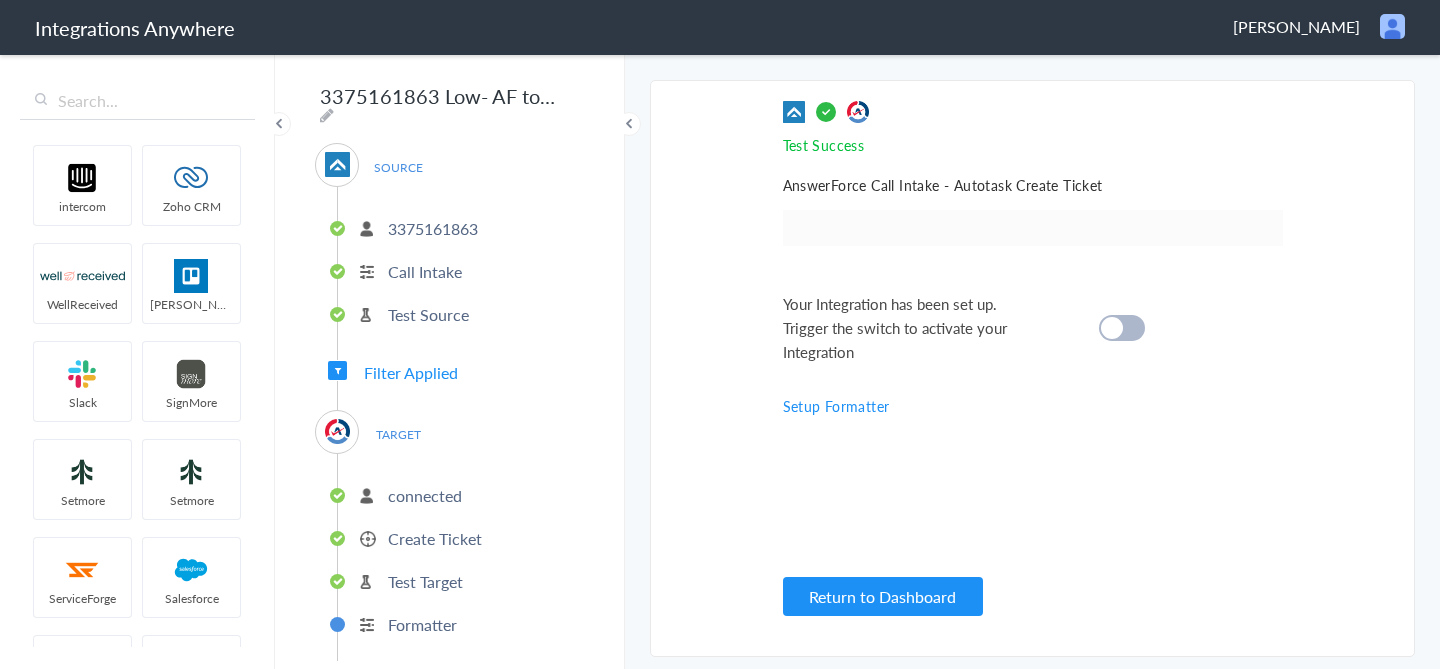 click at bounding box center [1112, 328] 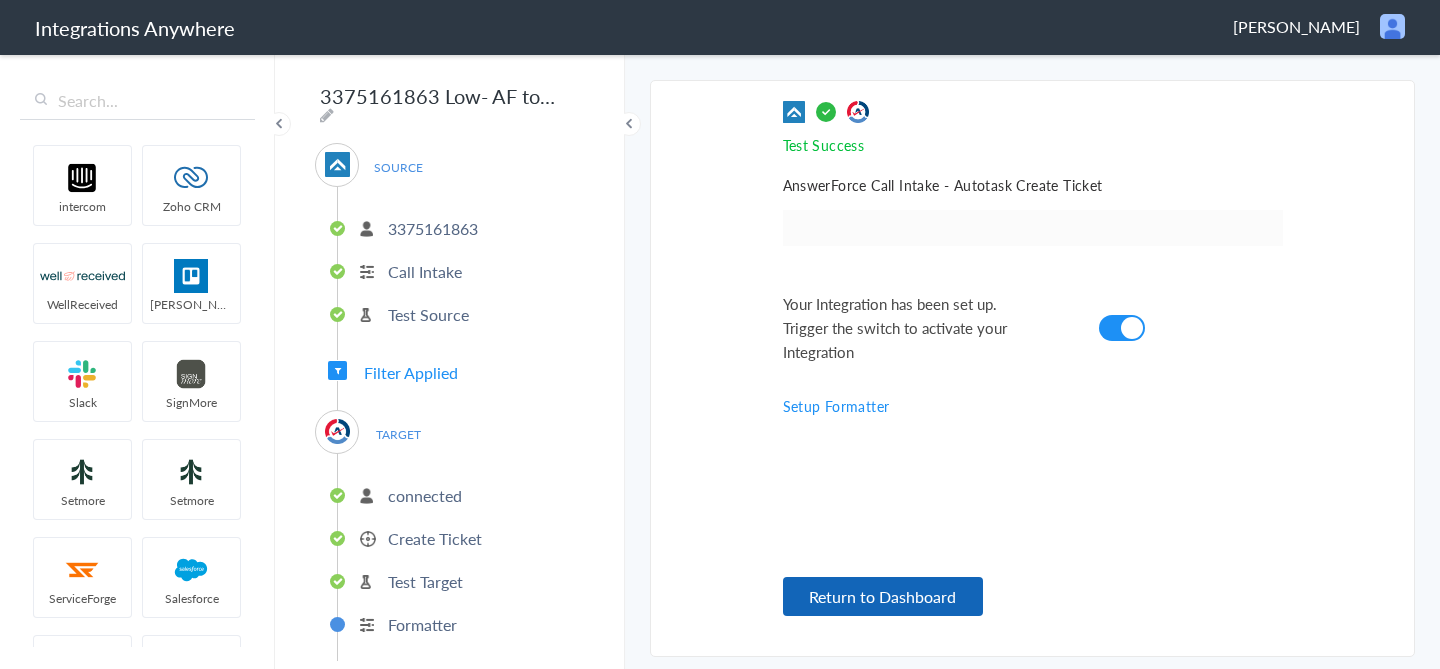 click on "Return to Dashboard" at bounding box center [883, 596] 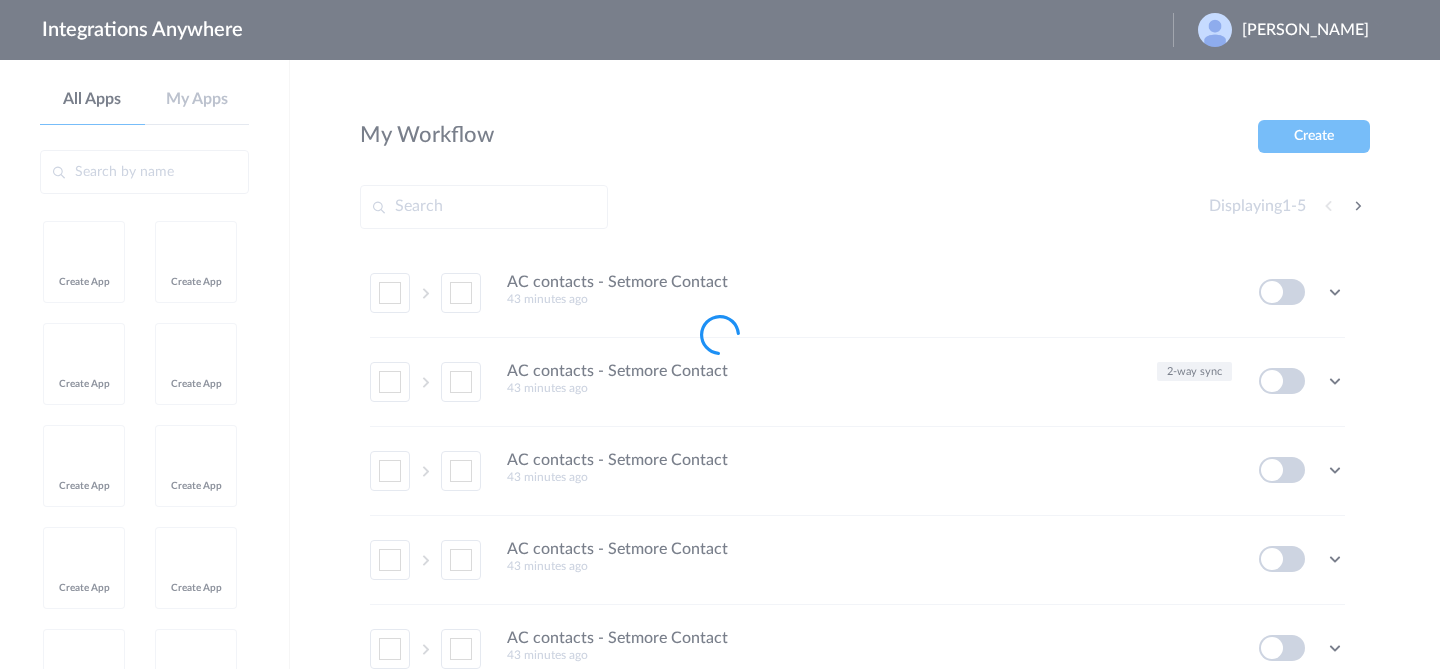 scroll, scrollTop: 0, scrollLeft: 0, axis: both 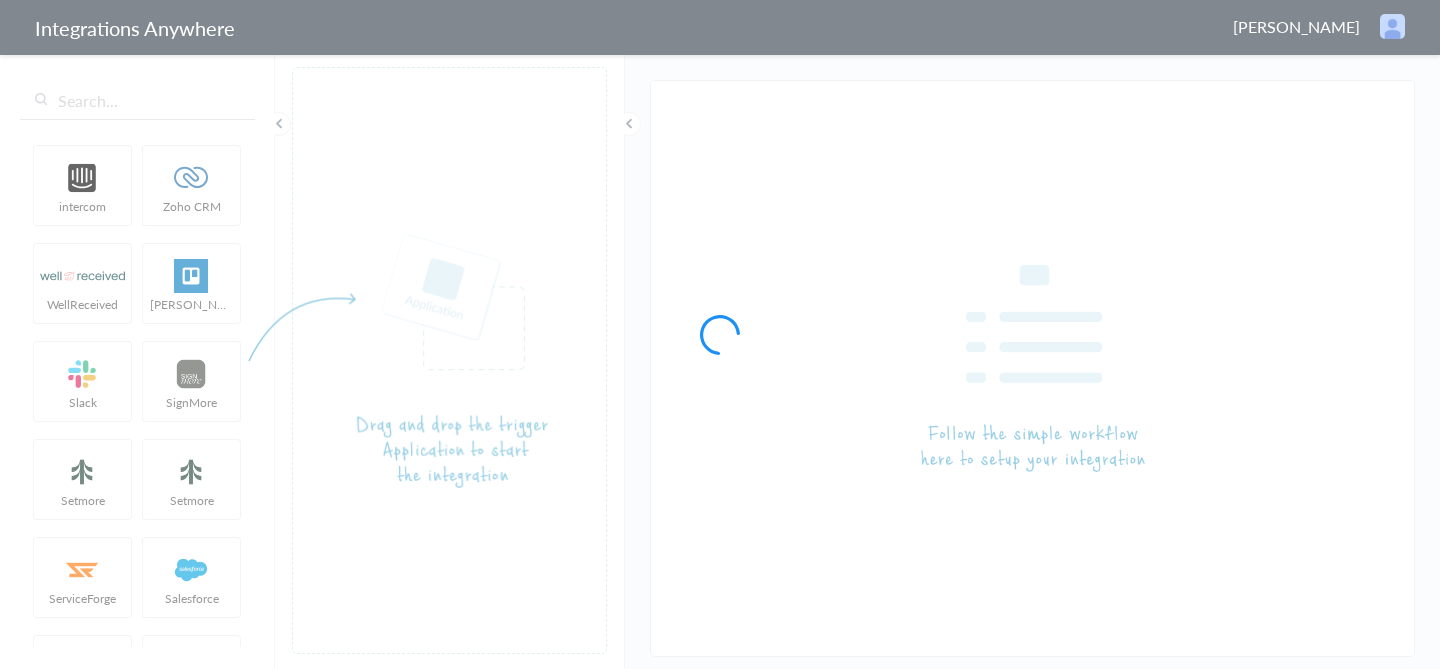 type on "3375161863 High AF- Autotask" 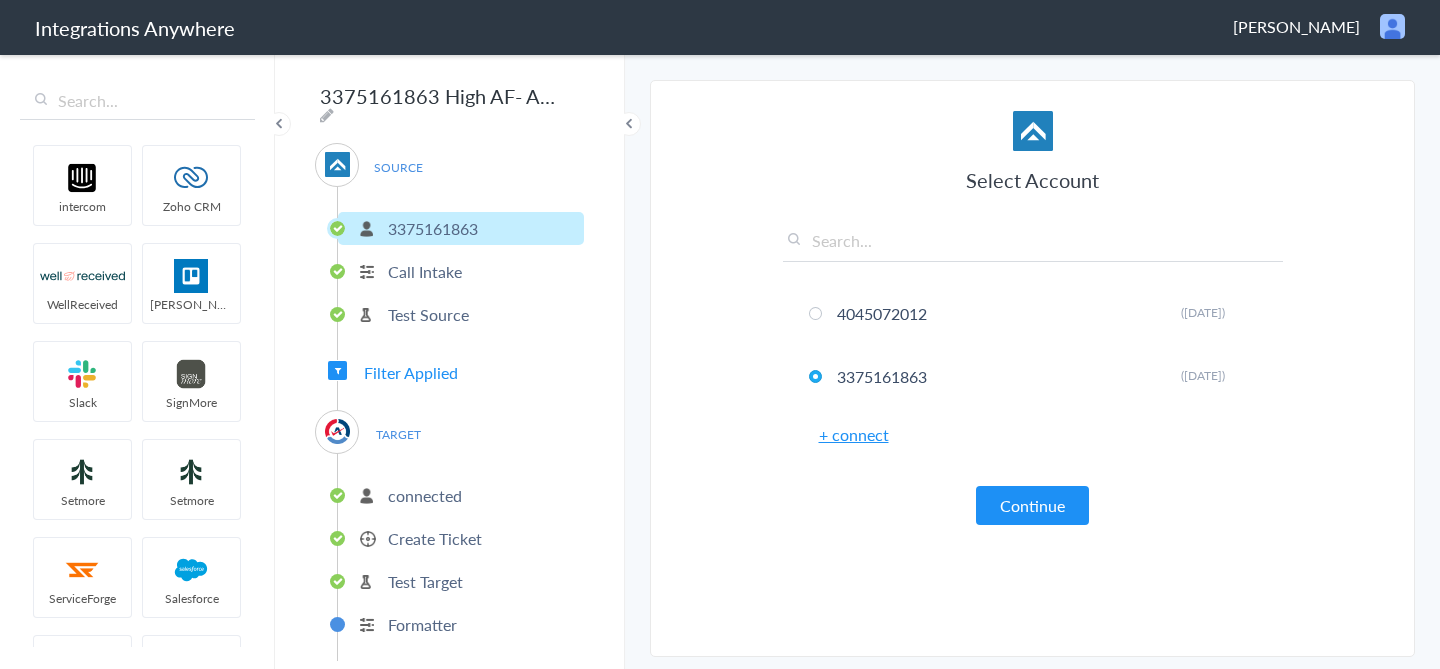 click on "Create Ticket" at bounding box center (435, 538) 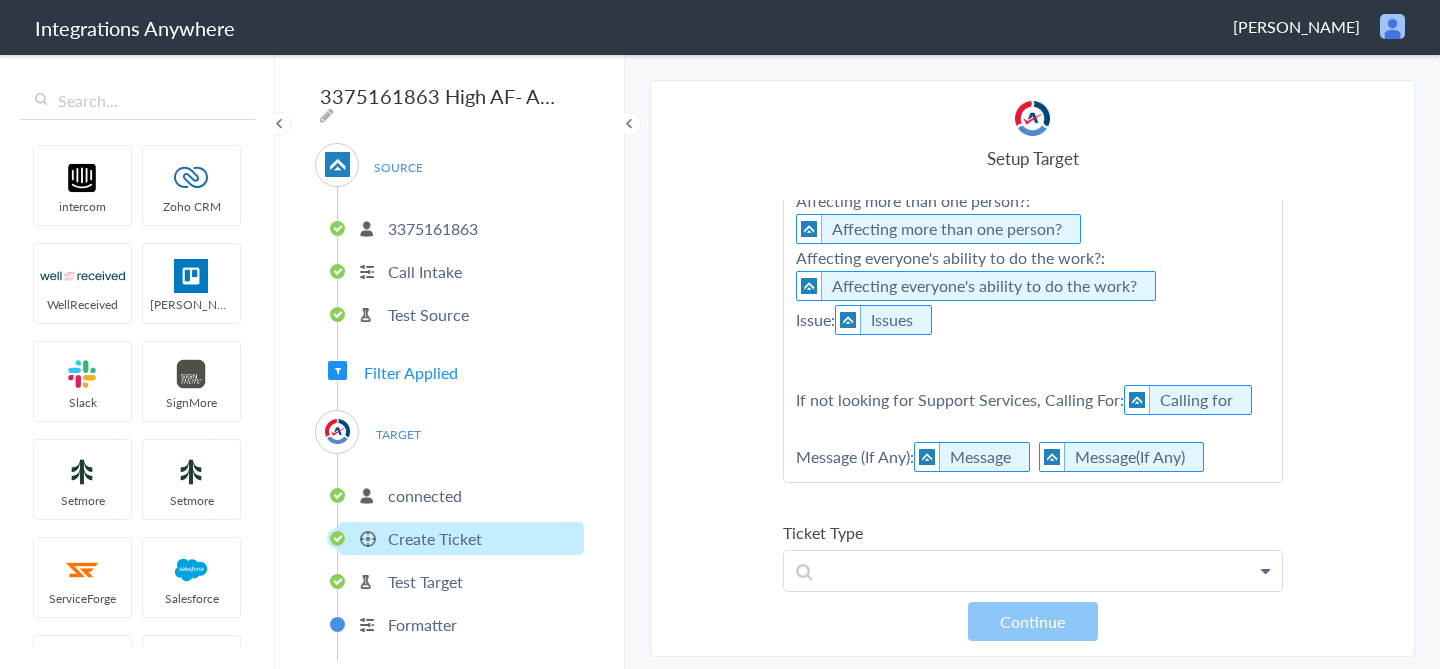 scroll, scrollTop: 789, scrollLeft: 0, axis: vertical 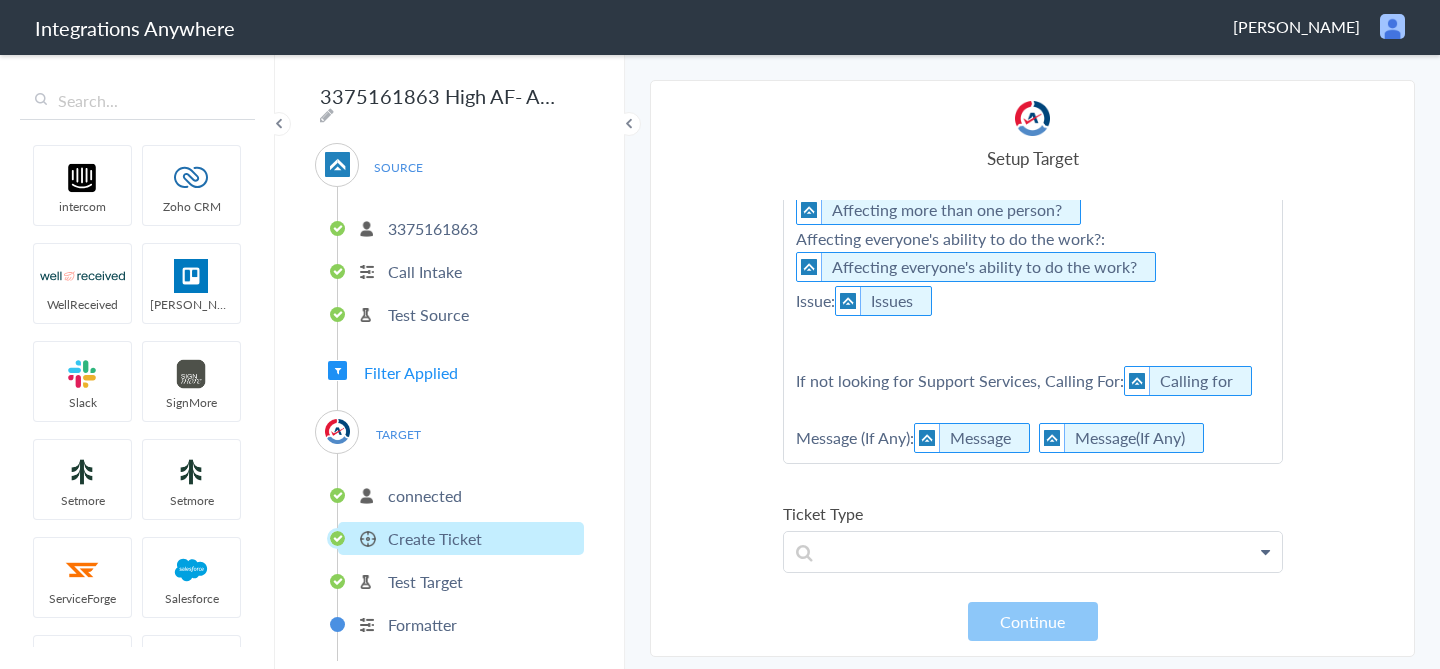 click on "First Name:   First Name       Last Name:   Last Name       Phone:    Phone       Affecting more than one person?:  Affecting more than one person?      Affecting everyone's ability to do the work?:  Affecting everyone's ability to do the work?      Issue:  Issues      If not looking for Support Services, Calling For:  Calling for       Message (If Any):  Message   Message(If Any)" at bounding box center [1033, -534] 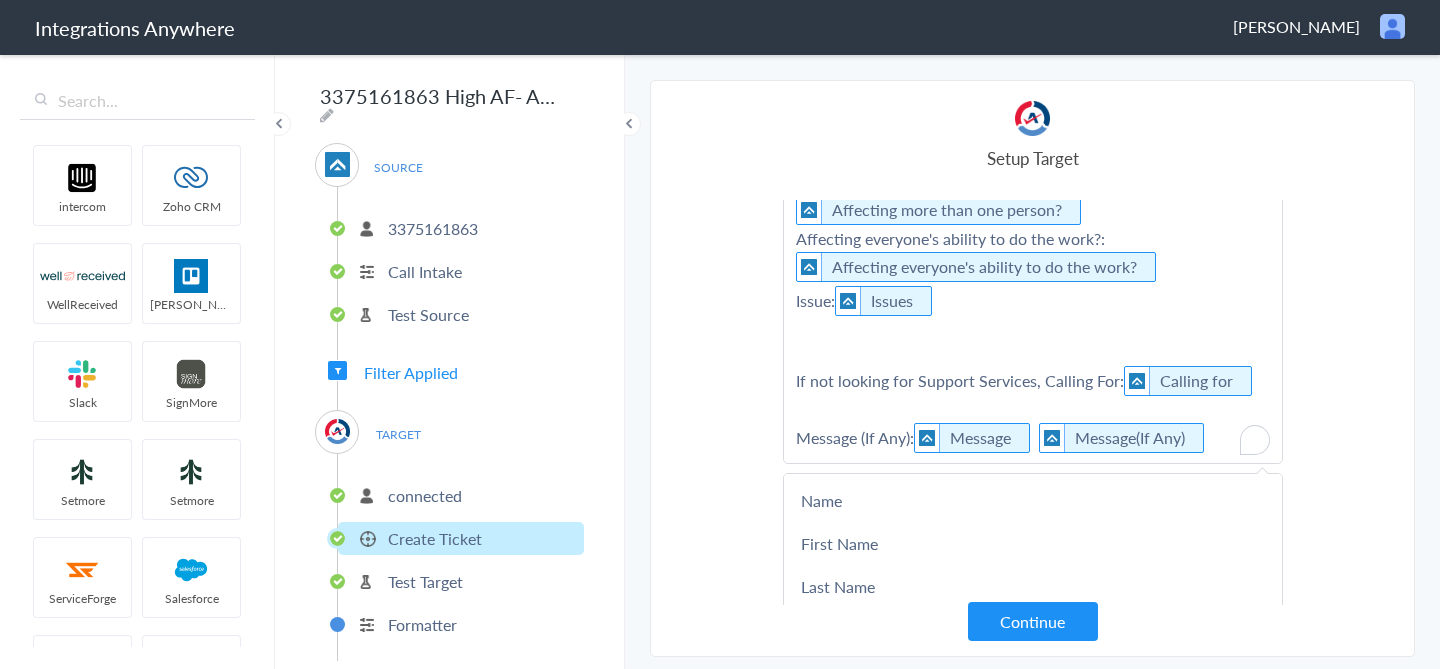 type 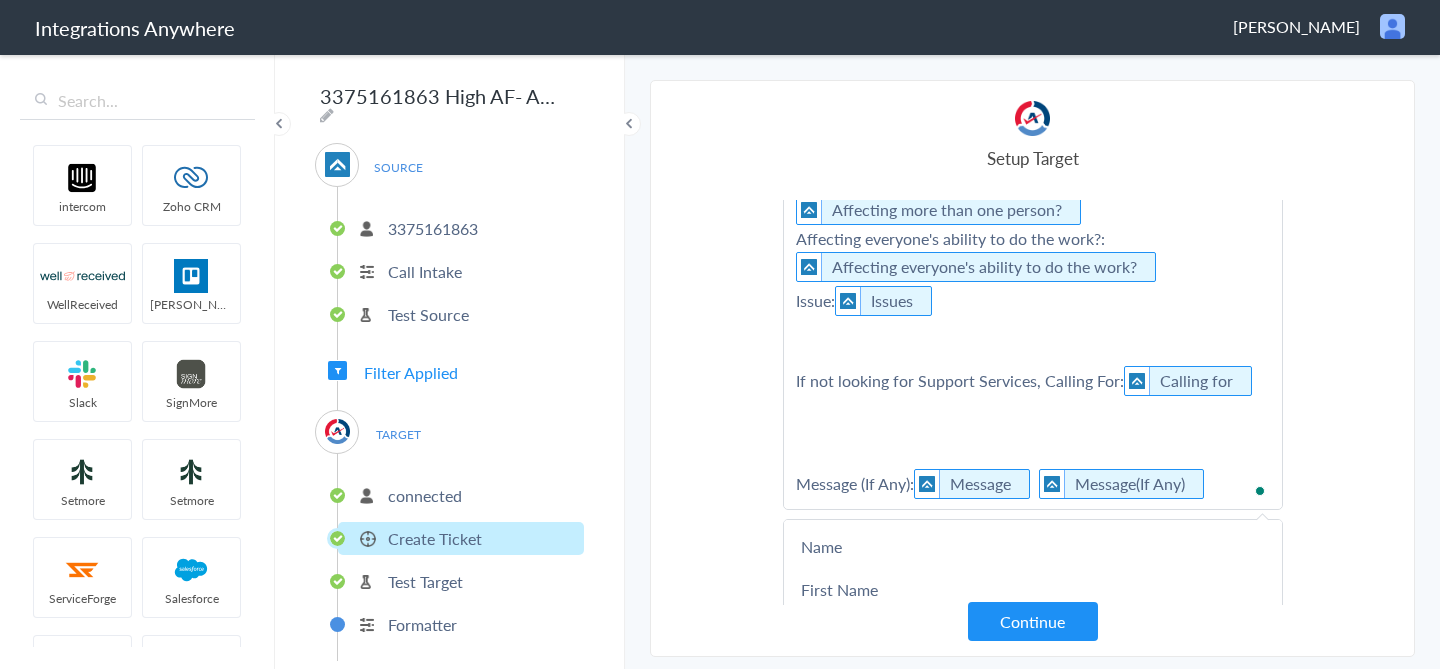 scroll, scrollTop: 789, scrollLeft: 0, axis: vertical 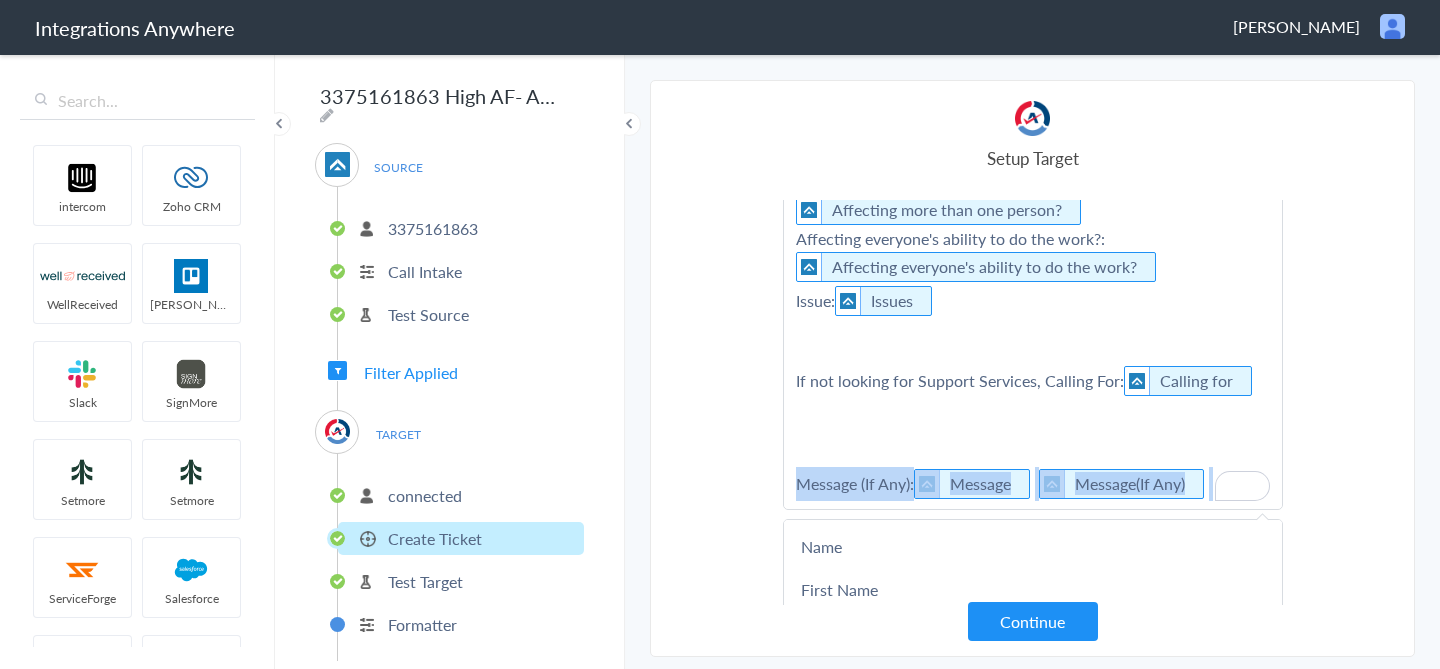 click on "Select  Account 4045072012       Rename   Delete   (12 days ago) 3375161863       Rename   Delete   (14 days ago) + connect Continue Setup Source Call Intake Triggers when a new Call is taken Continue Test Source Test Source Test Failed
Select  Account connected       Rename   Delete   (12 days ago) + connect Continue Setup Target Create Ticket Create new Ticket in your Autotask account Continue   Ticket Title Call regarding   Name   First Name   Last Name   Email   Phone   Name LookUp   Caller's Company Name   Company Name   Timezone   Date stamp   Message   Calling as Vendor?   Affecting everyone's ability to do the work?   Issues   Reason for Call   Is the caller a VIP?   Is the person requested Logan or John?   Call End Time   Connection Id   Caller ID   Call regarding   Staff ID   Hidden Field   Call Closing Note   Call Start Time   Account ID   Was the call transferred to Brian Thompson?   HistoryId   Requested Individual     Why not transferred to Brian Thompson?" at bounding box center [1032, 368] 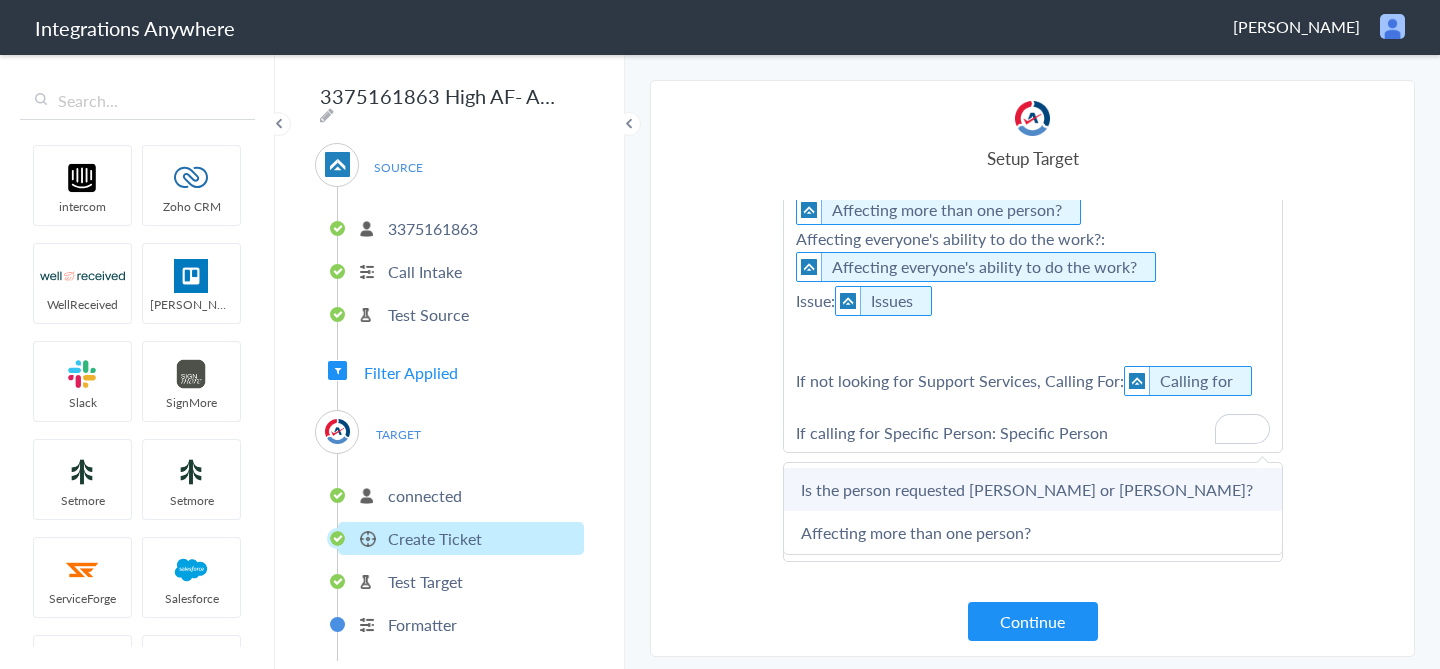 click on "Is the person requested Logan or John?" at bounding box center [0, 0] 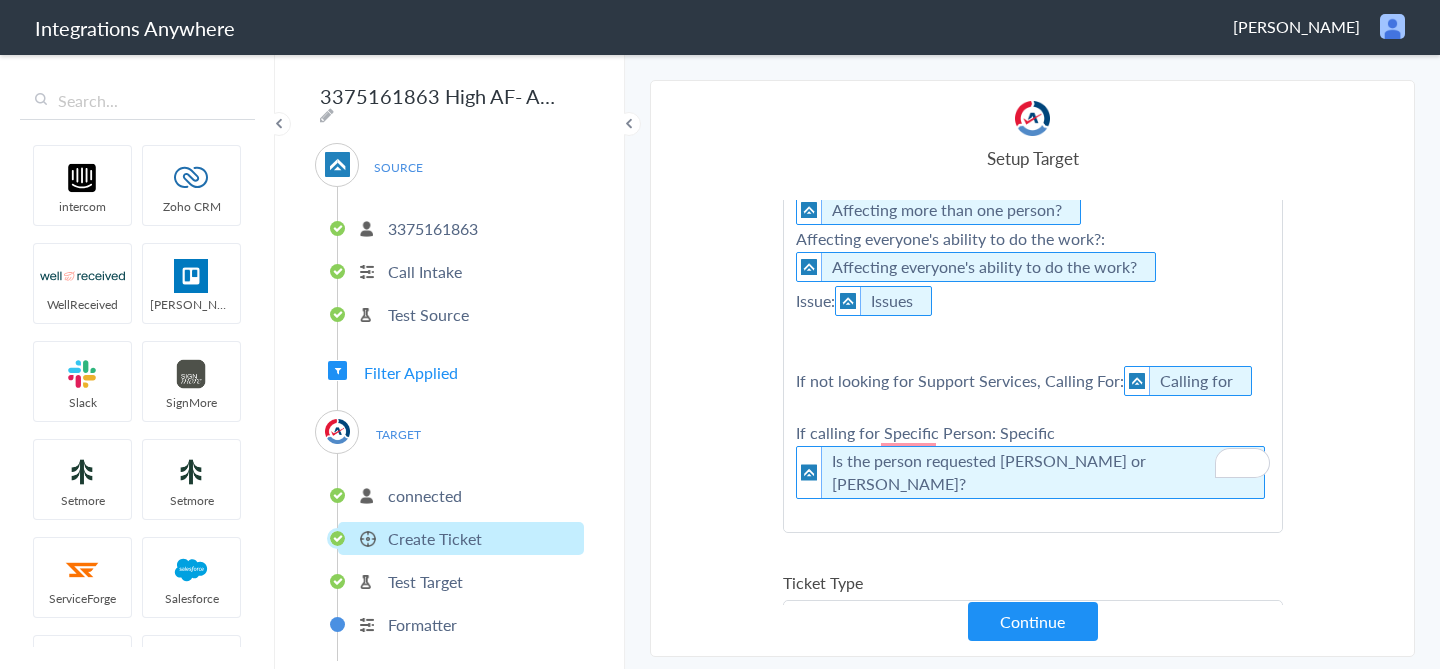 click on "First Name:   First Name      Last Name:   Last Name      Phone:    Phone      Affecting more than one person?:  Affecting more than one person?     Affecting everyone's ability to do the work?:  Affecting everyone's ability to do the work?     Issue:  Issues     If not looking for Support Services, Calling For:  Calling for     If calling for Specific Person: Specific  Is the person requested Logan or John?" at bounding box center (1033, 296) 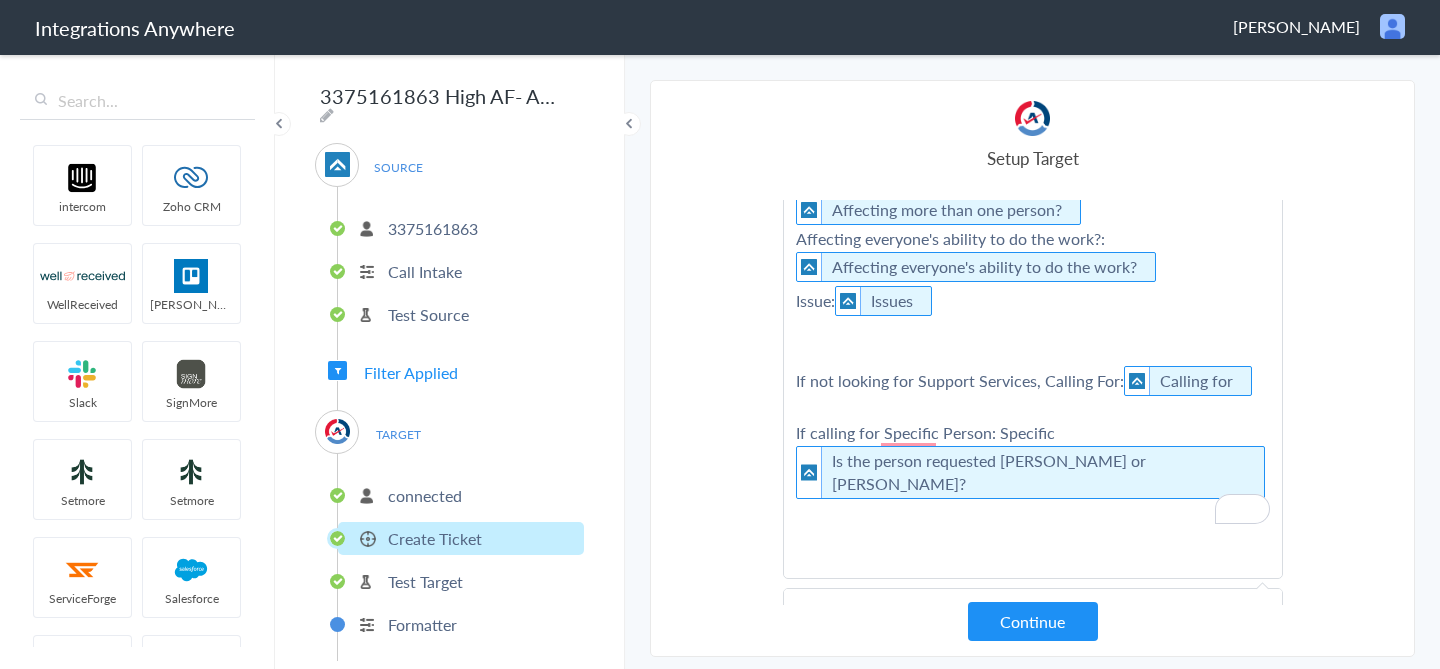click on "First Name:   First Name      Last Name:   Last Name      Phone:    Phone      Affecting more than one person?:  Affecting more than one person?     Affecting everyone's ability to do the work?:  Affecting everyone's ability to do the work?     Issue:  Issues     If not looking for Support Services, Calling For:  Calling for     If calling for Specific Person: Specific  Is the person requested Logan or John?" at bounding box center (1033, 319) 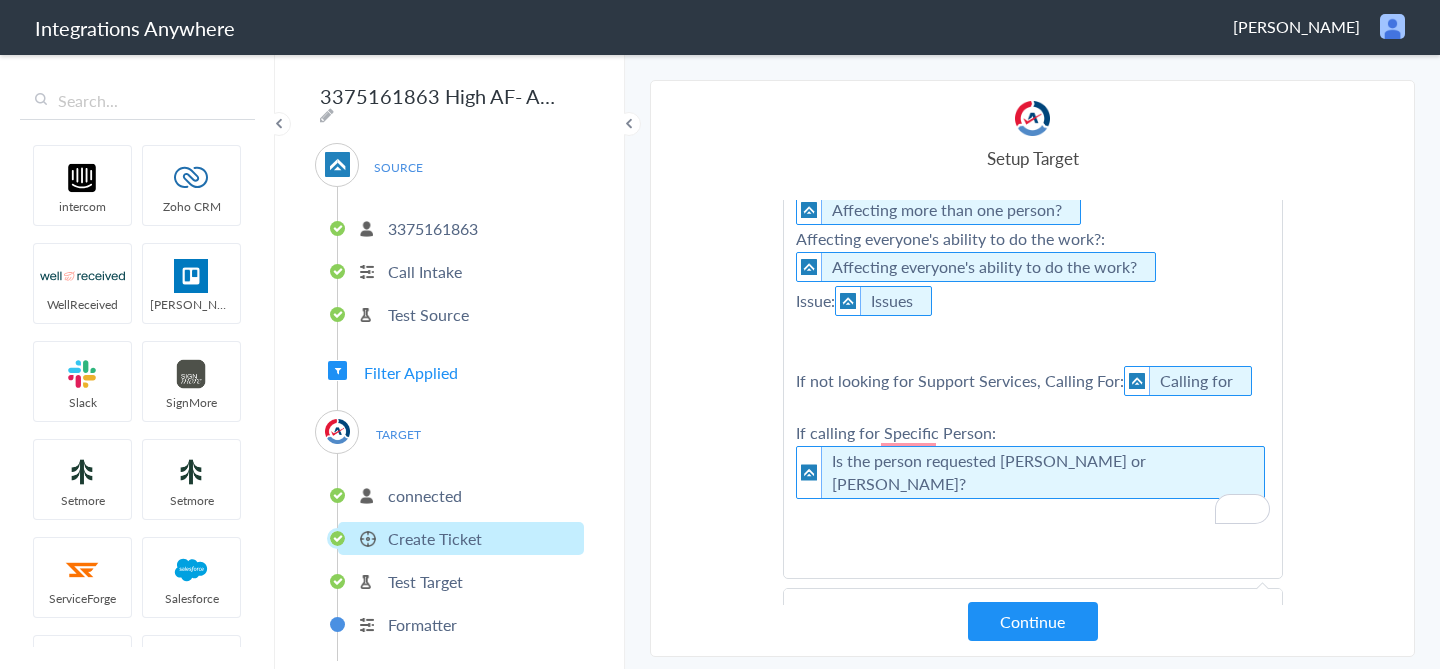 click on "First Name:   First Name      Last Name:   Last Name      Phone:    Phone      Affecting more than one person?:  Affecting more than one person?     Affecting everyone's ability to do the work?:  Affecting everyone's ability to do the work?     Issue:  Issues     If not looking for Support Services, Calling For:  Calling for     If calling for Specific Person:  Is the person requested Logan or John?" at bounding box center [1033, 319] 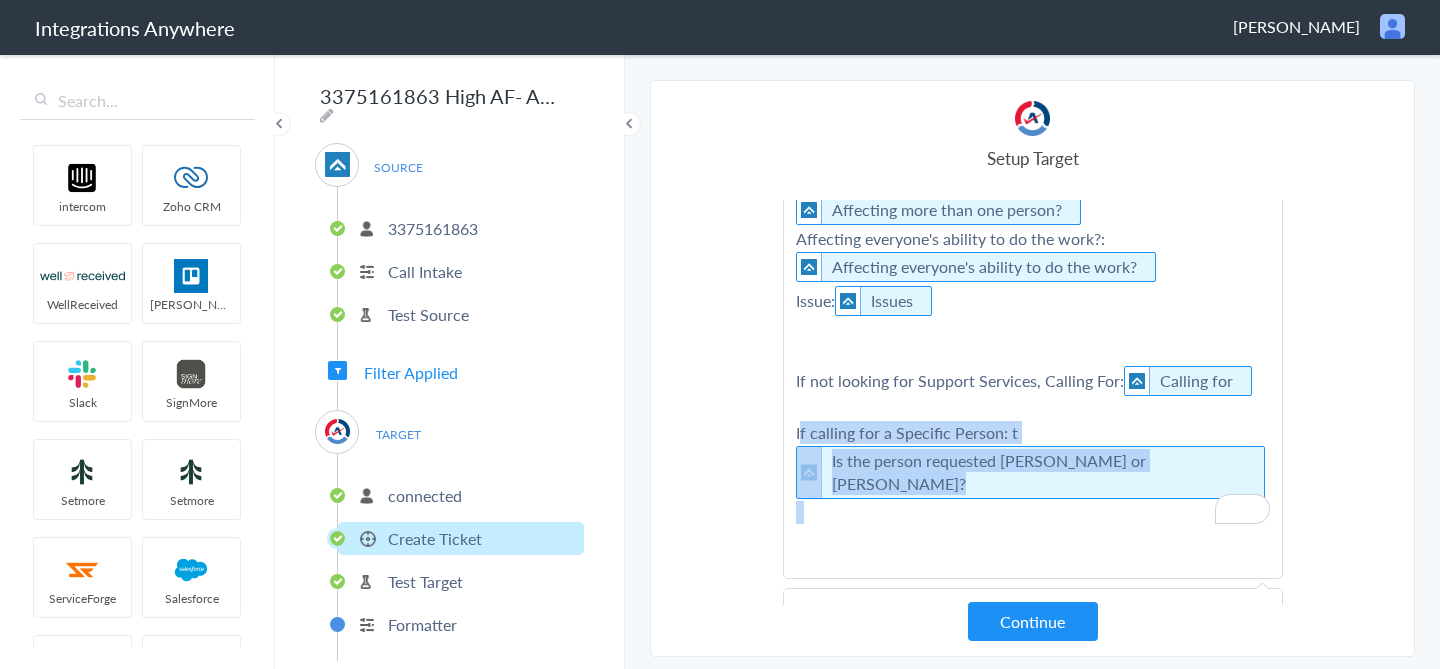 drag, startPoint x: 1129, startPoint y: 454, endPoint x: 717, endPoint y: 428, distance: 412.81958 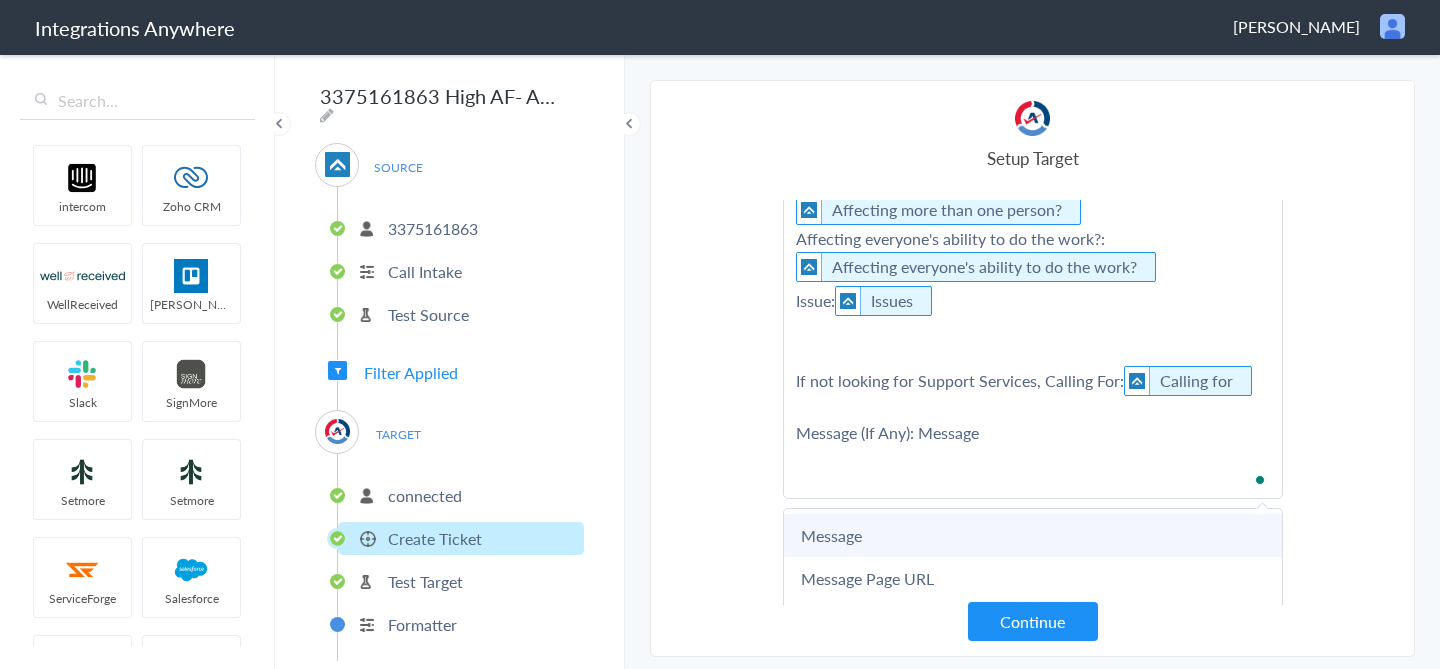 click on "Message" at bounding box center (0, 0) 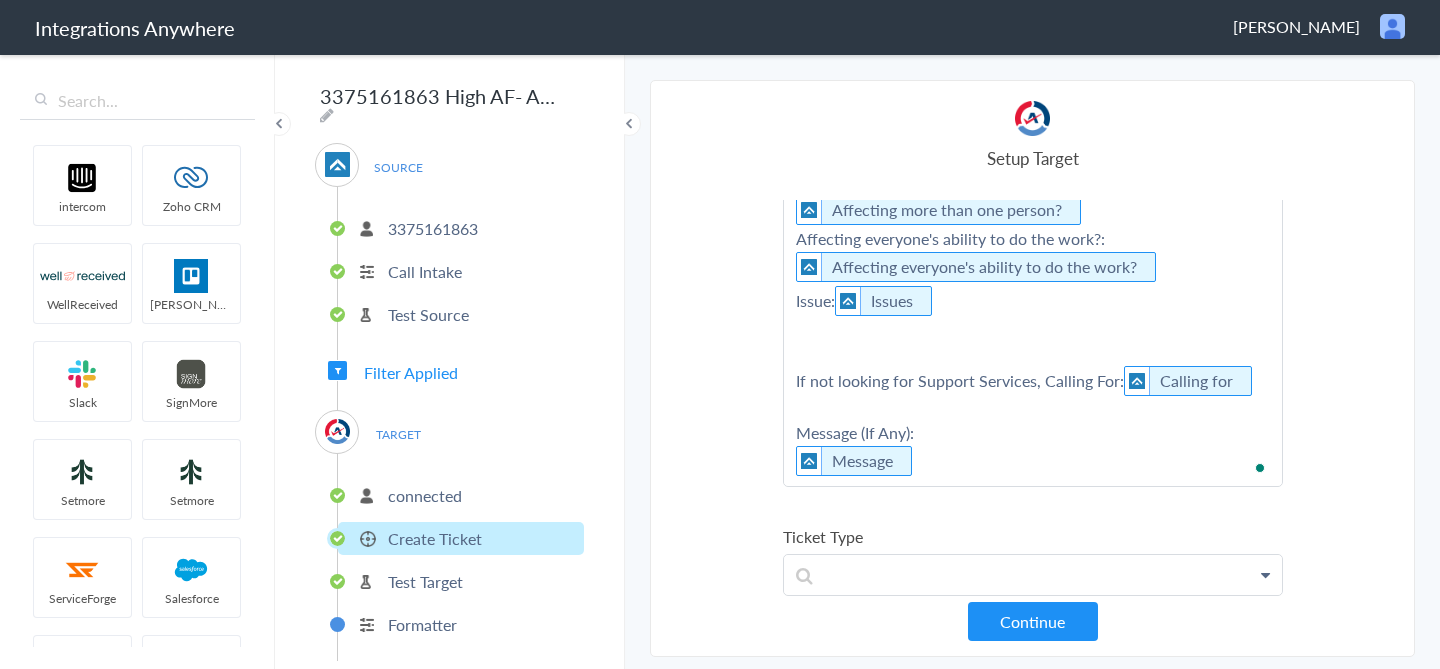 click on "First Name:   First Name      Last Name:   Last Name      Phone:    Phone      Affecting more than one person?:  Affecting more than one person?     Affecting everyone's ability to do the work?:  Affecting everyone's ability to do the work?     Issue:  Issues     If not looking for Support Services, Calling For:  Calling for    Message (If Any):   Message" at bounding box center [1033, 273] 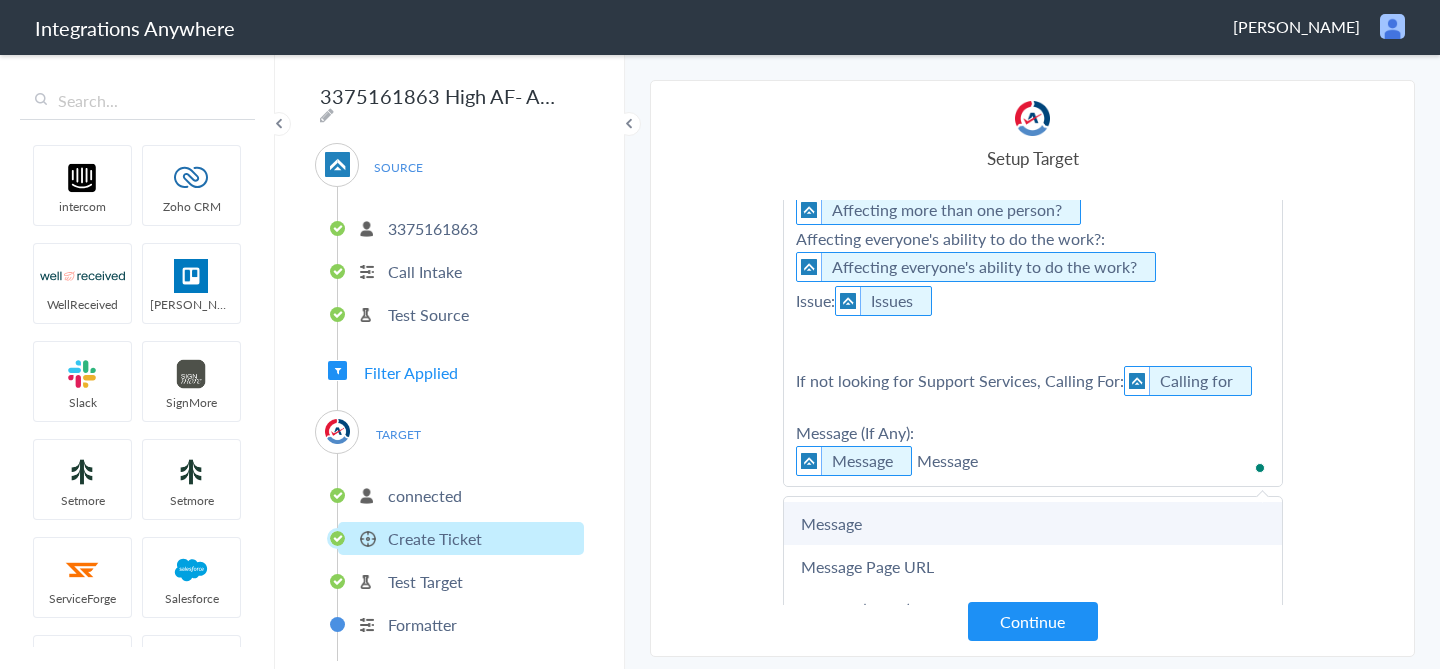 scroll, scrollTop: 887, scrollLeft: 0, axis: vertical 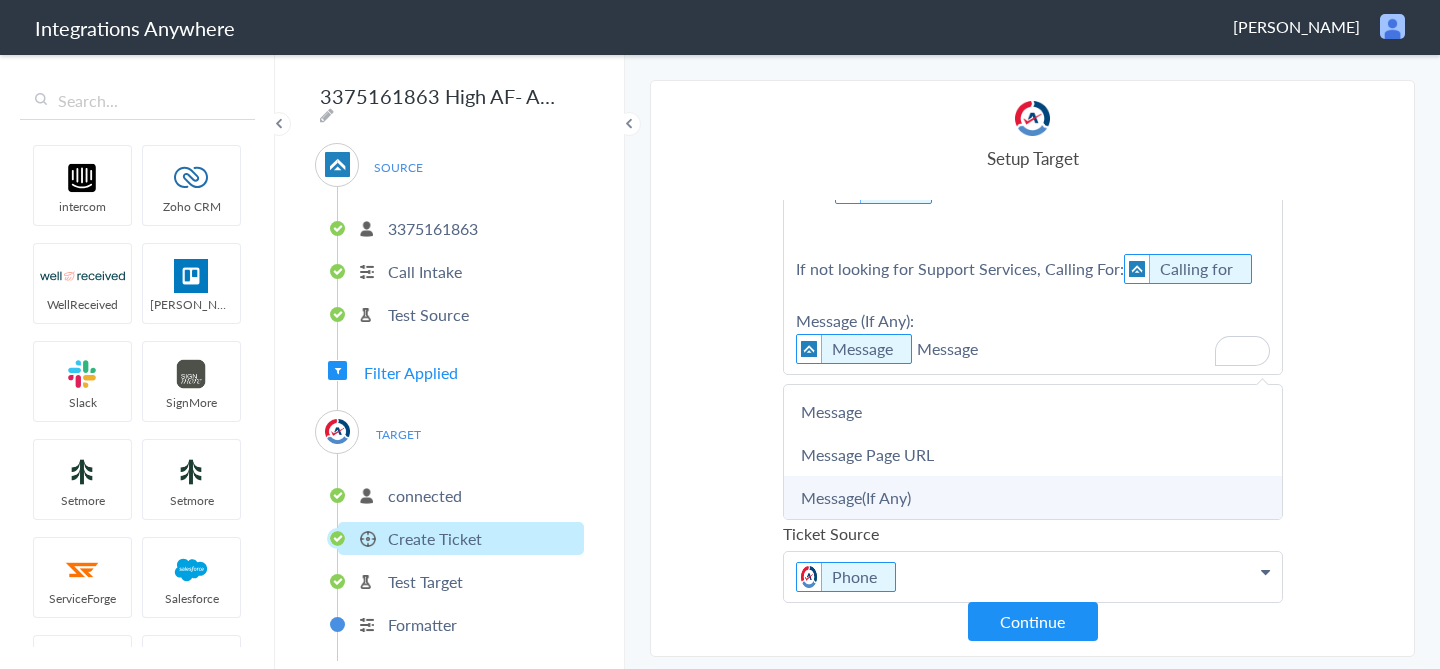 click on "Message(If Any)" at bounding box center (0, 0) 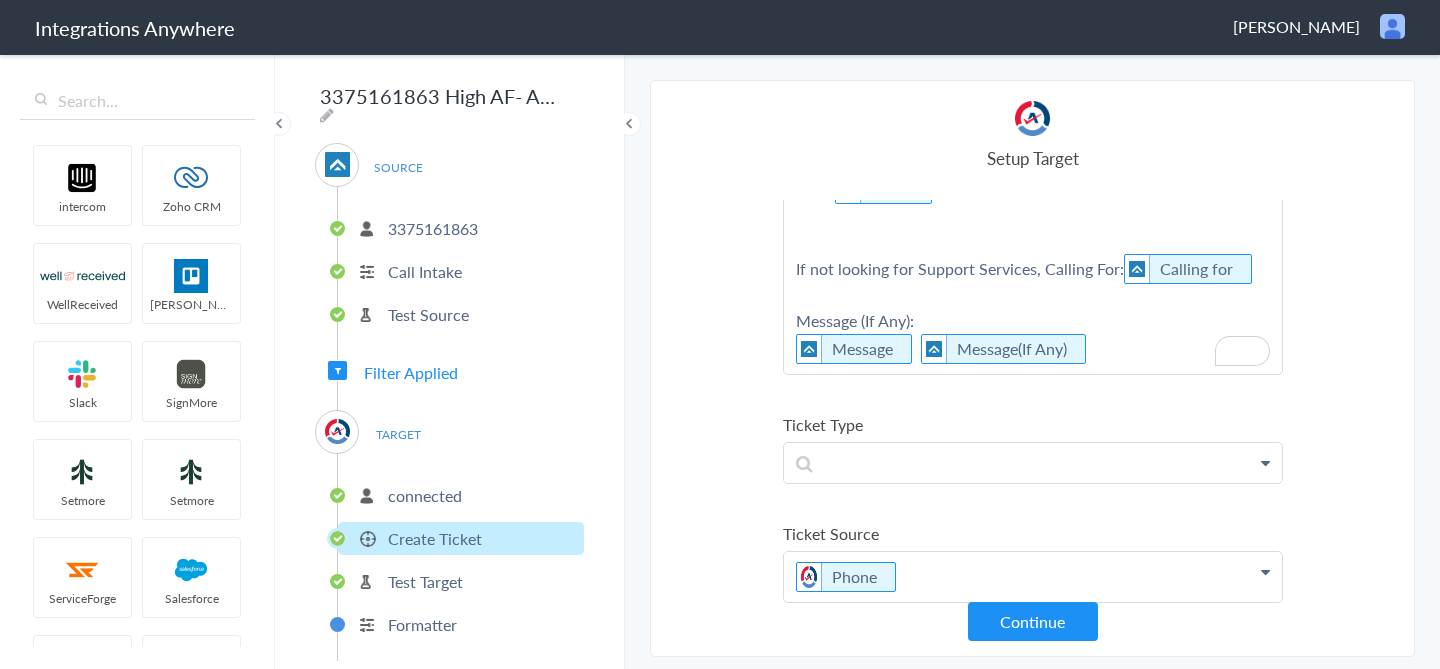click on "Select  Account 4045072012       Rename   Delete   (12 days ago) 3375161863       Rename   Delete   (14 days ago) + connect Continue Setup Source Call Intake Triggers when a new Call is taken Continue Test Source Test Source Test Failed
Select  Account connected       Rename   Delete   (12 days ago) + connect Continue Setup Target Create Ticket Create new Ticket in your Autotask account Continue   Ticket Title Call regarding   Name   First Name   Last Name   Email   Phone   Name LookUp   Caller's Company Name   Company Name   Timezone   Date stamp   Message   Calling as Vendor?   Affecting everyone's ability to do the work?   Issues   Reason for Call   Is the caller a VIP?   Is the person requested Logan or John?   Call End Time   Connection Id   Caller ID   Call regarding   Staff ID   Hidden Field   Call Closing Note   Call Start Time   Account ID   Was the call transferred to Brian Thompson?   HistoryId   Requested Individual     Why not transferred to Brian Thompson?" at bounding box center [1032, 368] 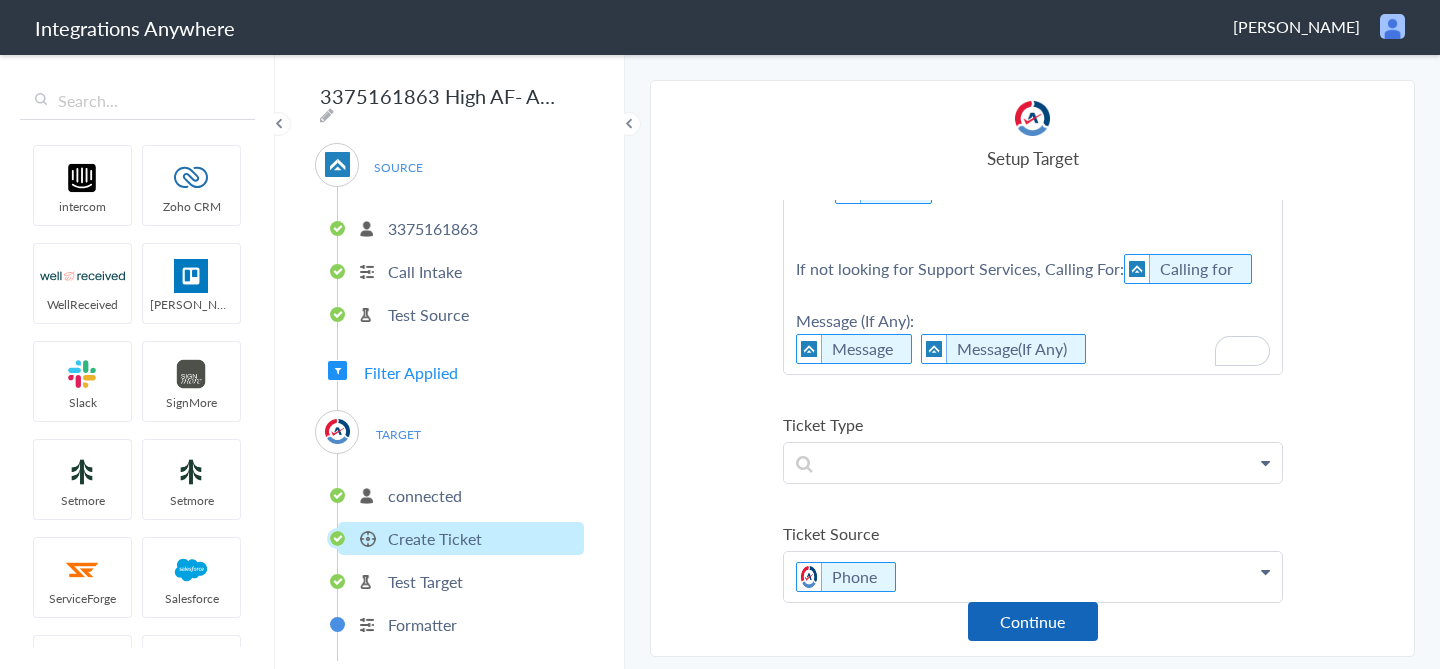 click on "Continue" at bounding box center (1033, 621) 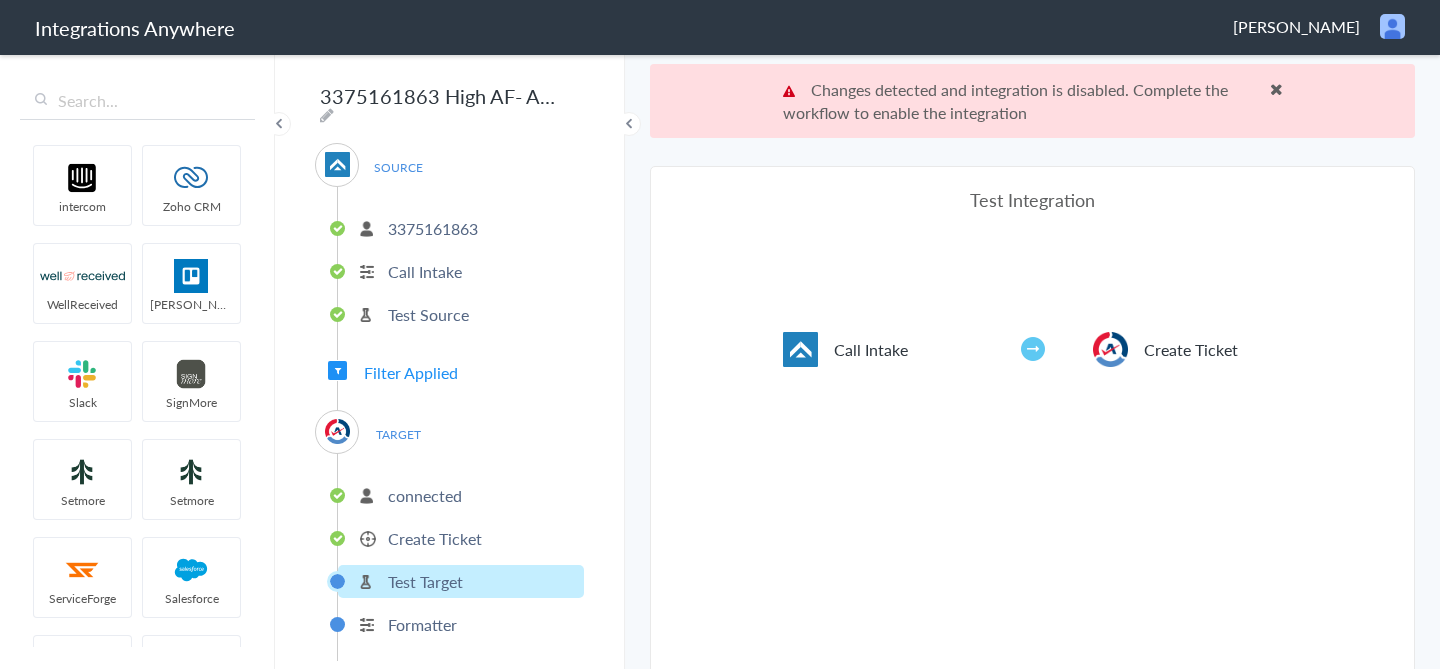 scroll, scrollTop: 0, scrollLeft: 0, axis: both 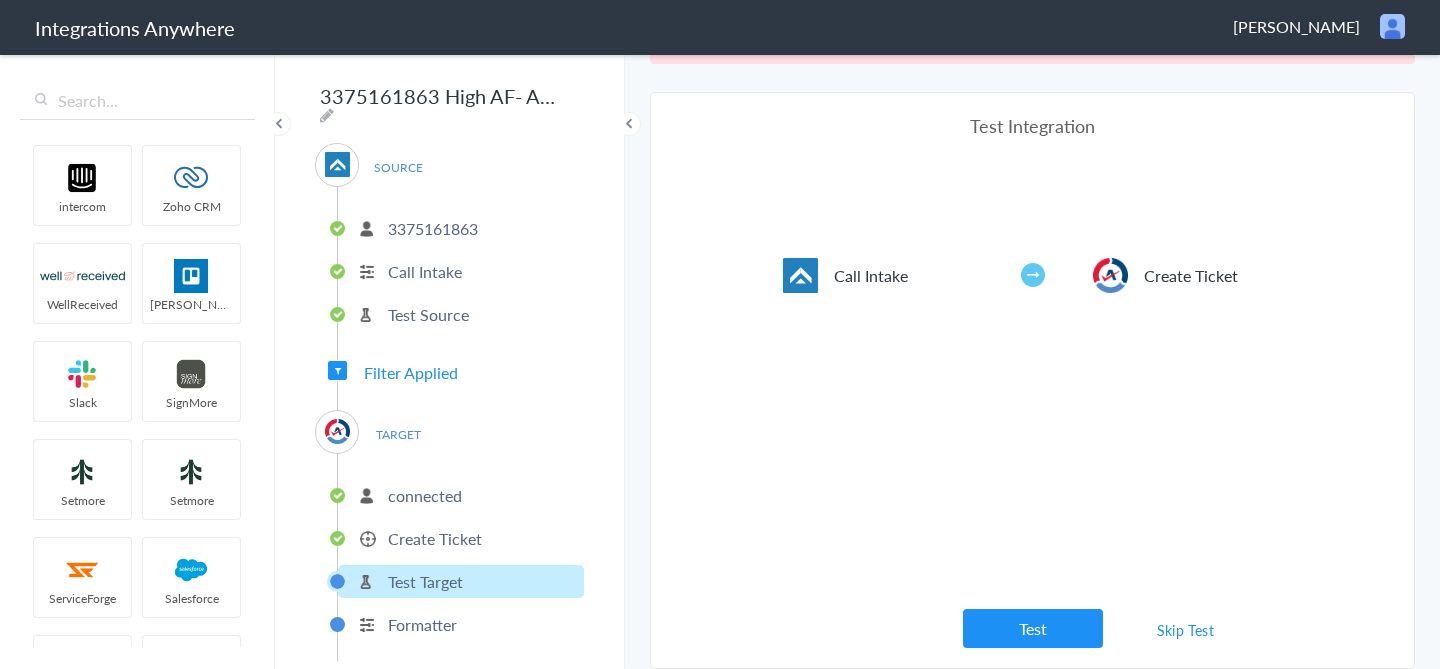 click on "Skip Test" at bounding box center [1186, 630] 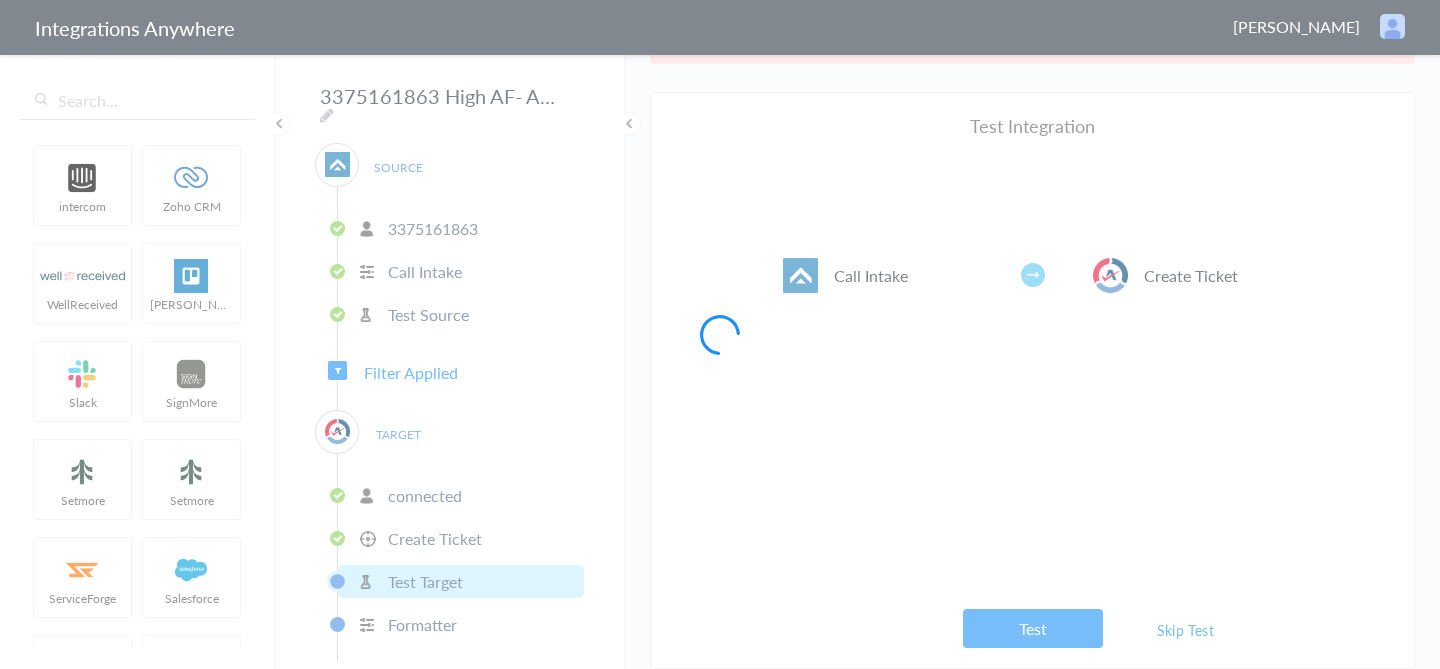 scroll, scrollTop: 0, scrollLeft: 0, axis: both 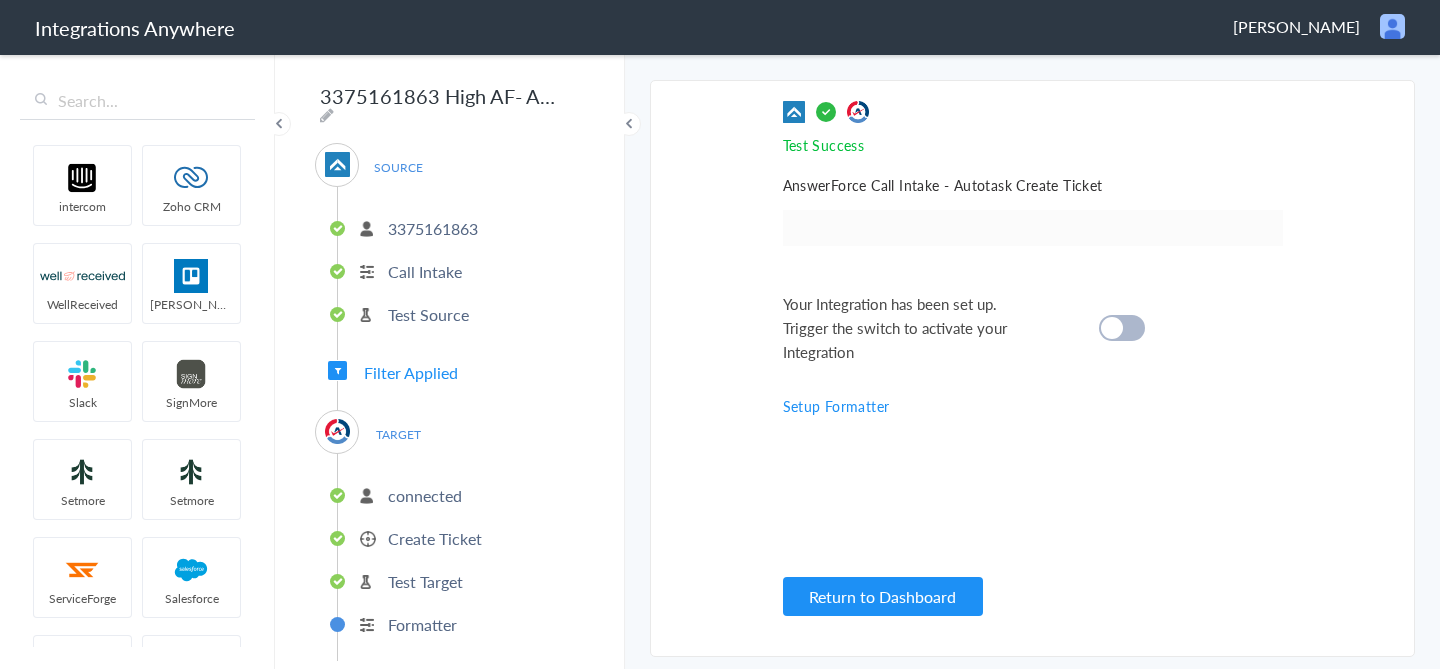 click at bounding box center (1122, 328) 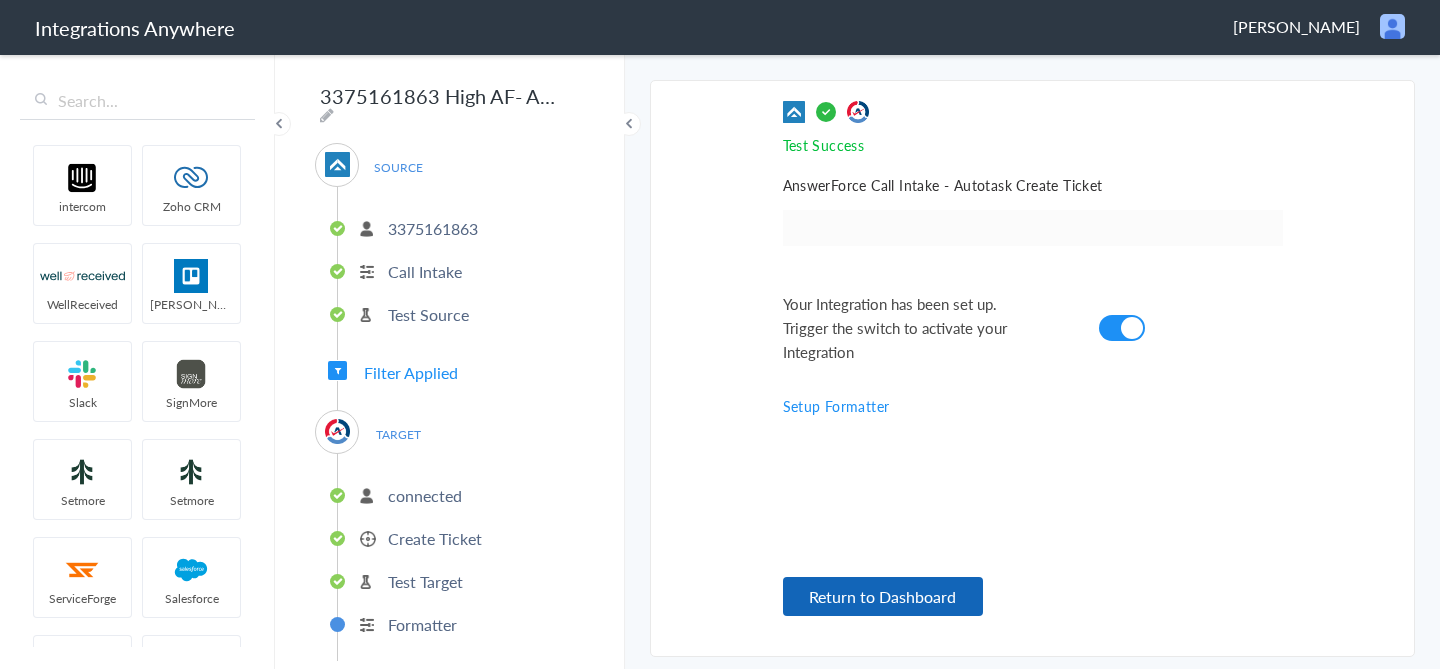 click on "Return to Dashboard" at bounding box center (883, 596) 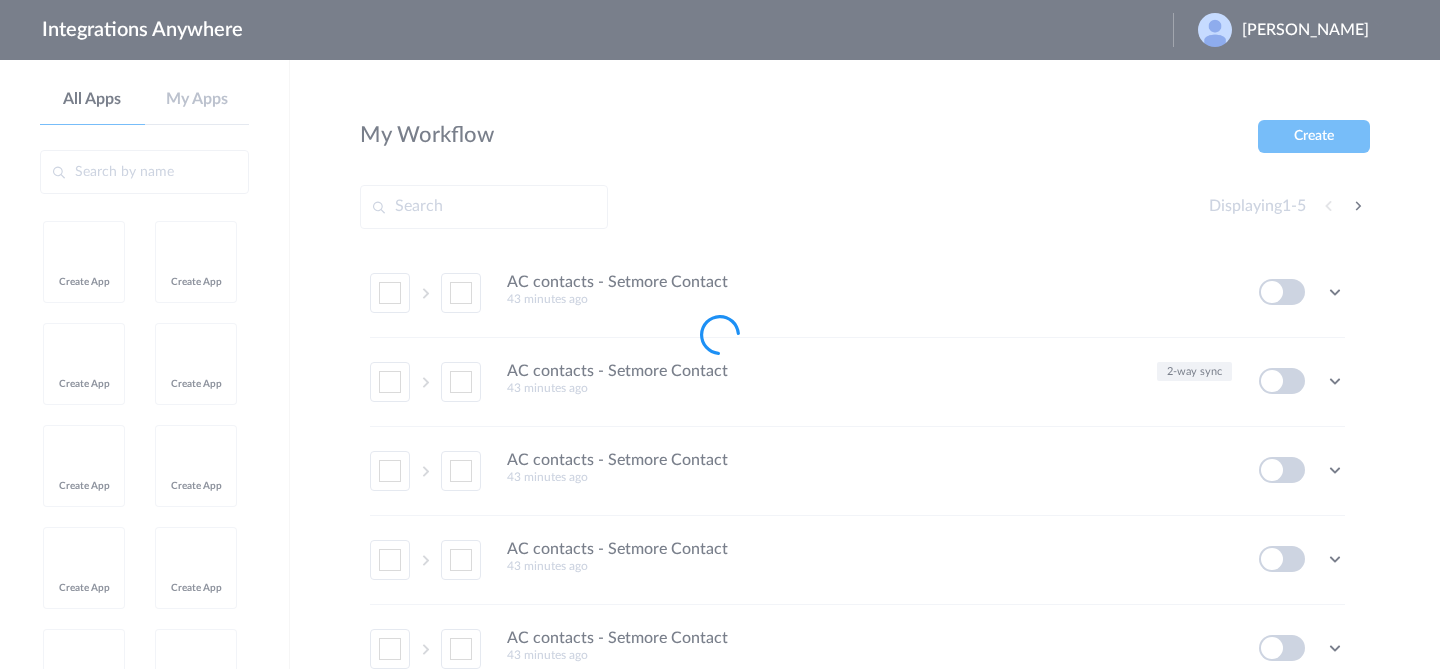 scroll, scrollTop: 0, scrollLeft: 0, axis: both 